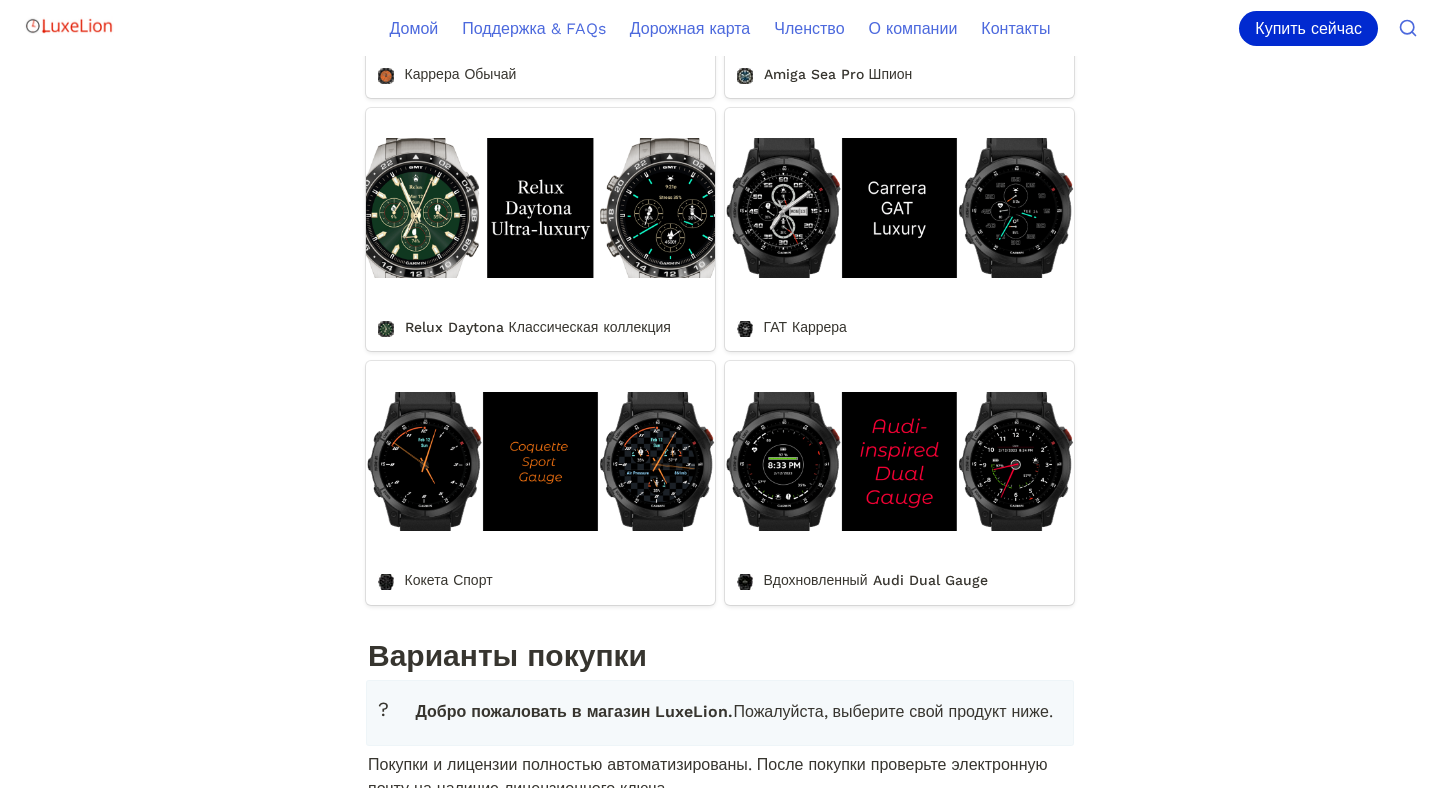 scroll, scrollTop: 1971, scrollLeft: 0, axis: vertical 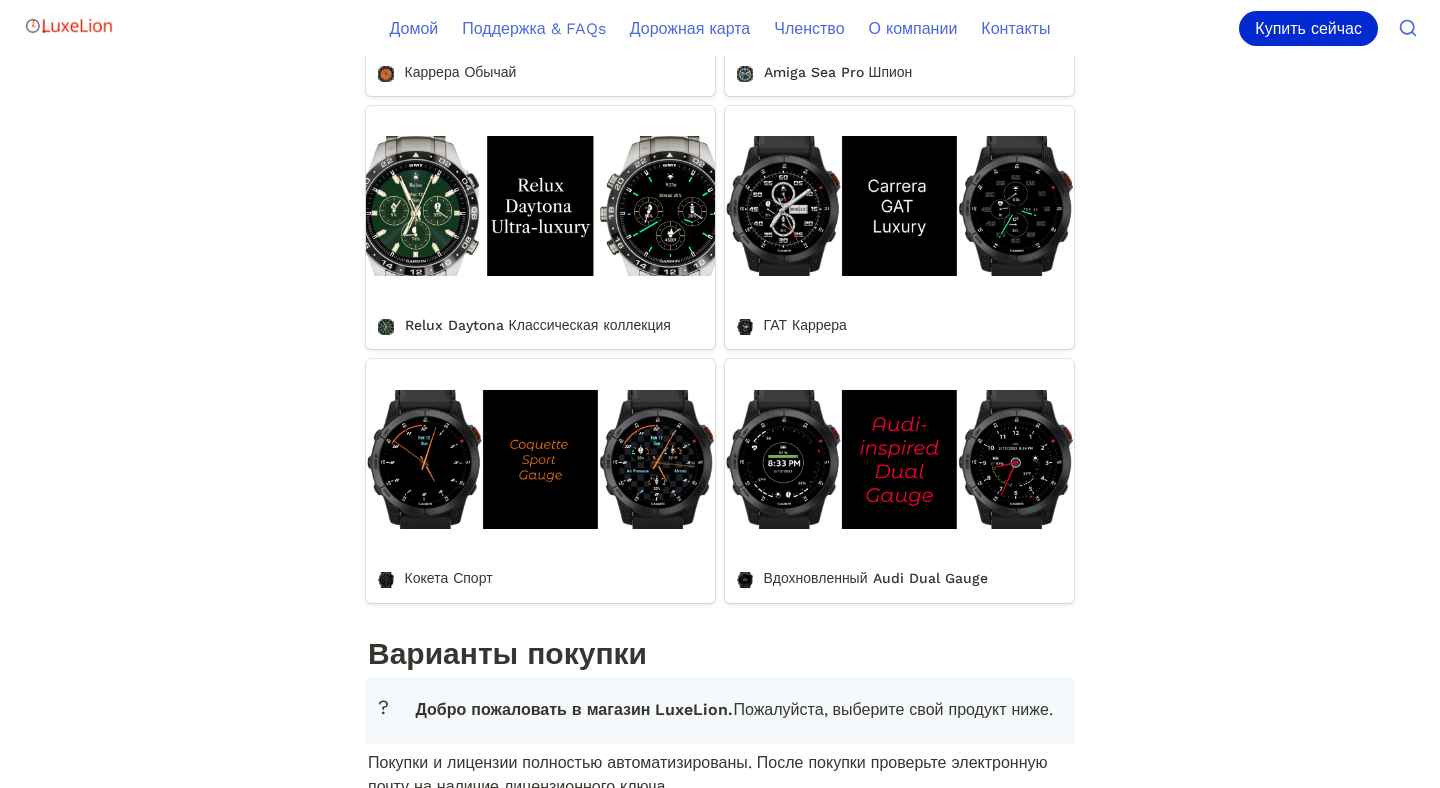 click on "ГАТ Каррера" at bounding box center [899, 227] 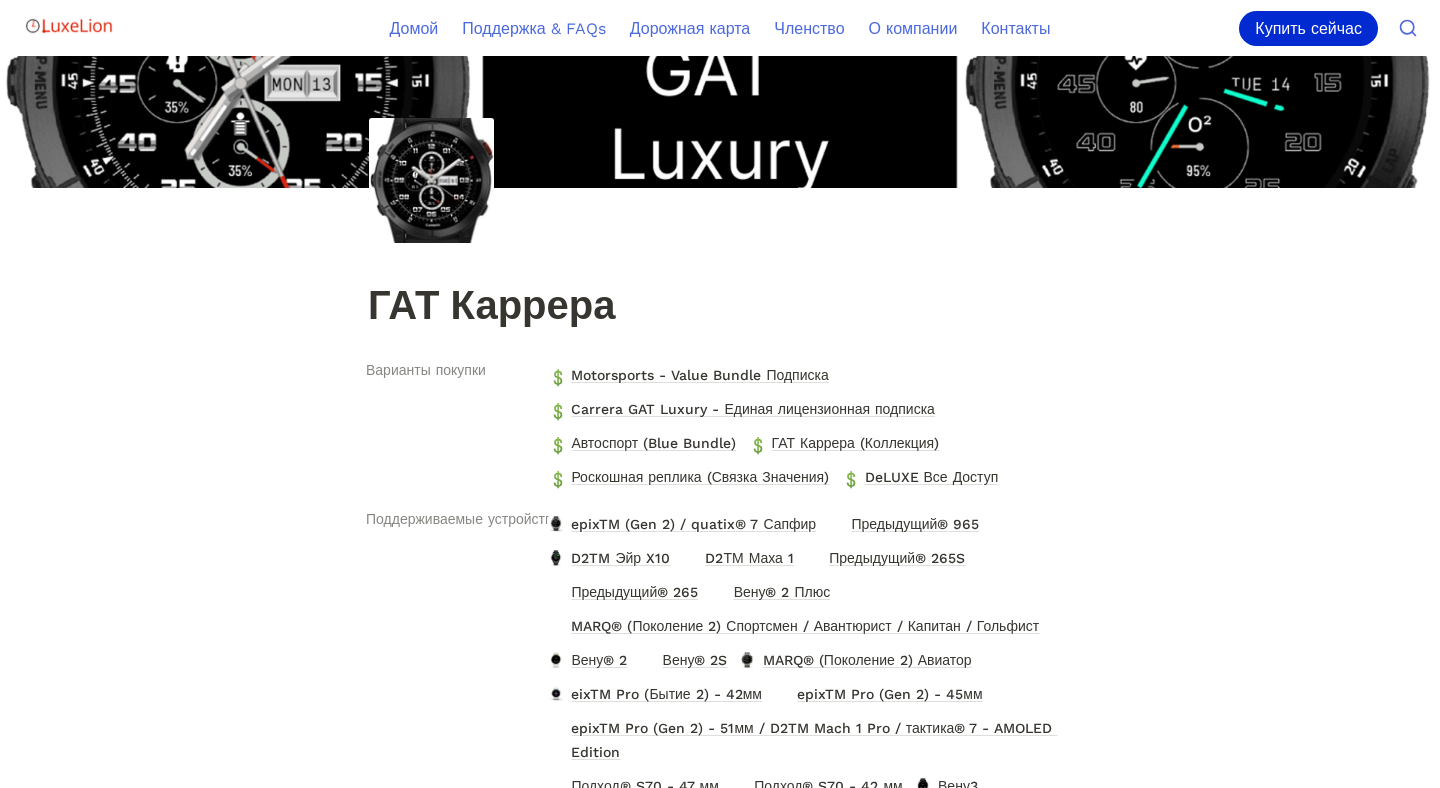 scroll, scrollTop: 109, scrollLeft: 0, axis: vertical 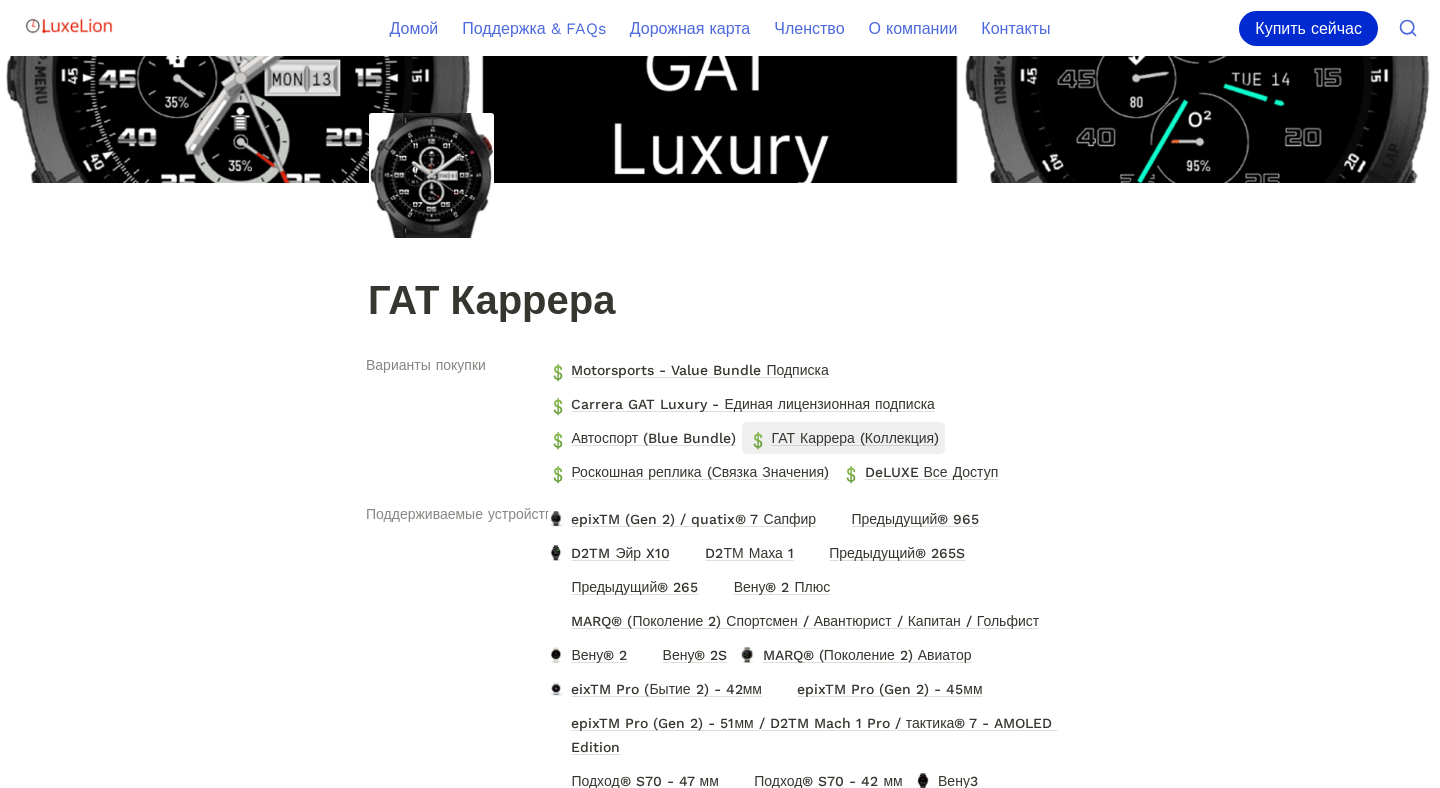 click on "ГАТ Каррера (Коллекция)" at bounding box center (856, 438) 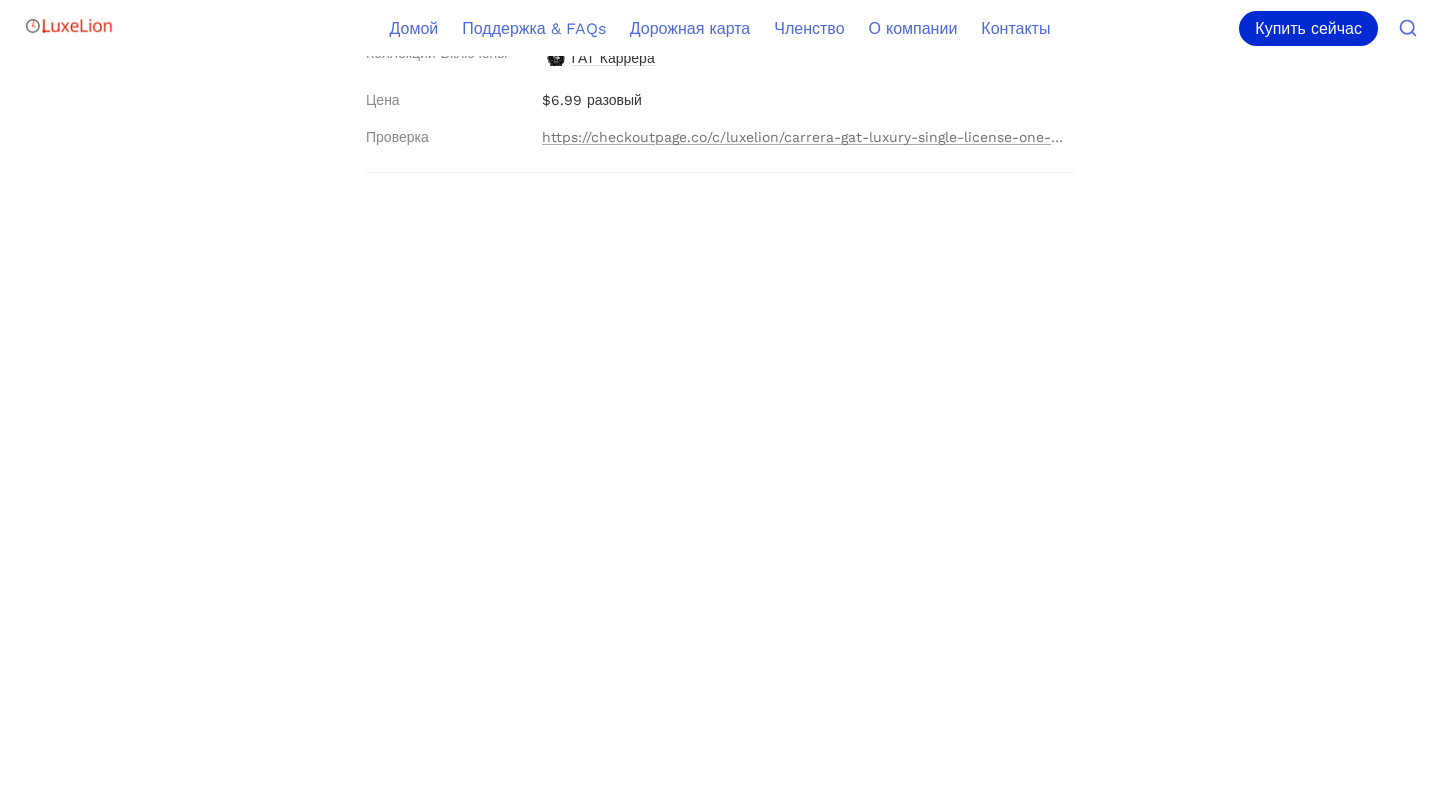scroll, scrollTop: 0, scrollLeft: 0, axis: both 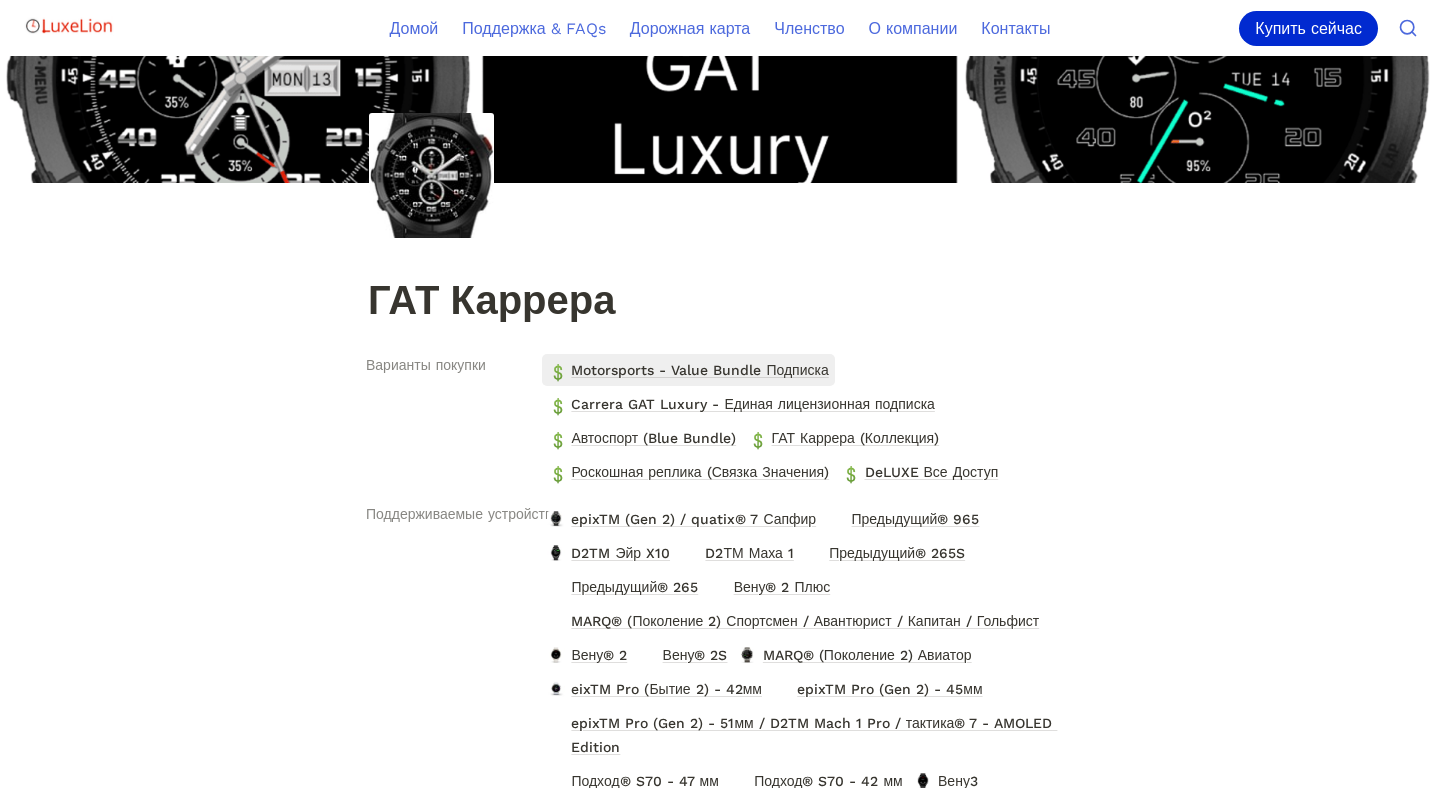 click on "Motorsports - Value Bundle Подписка" at bounding box center [699, 370] 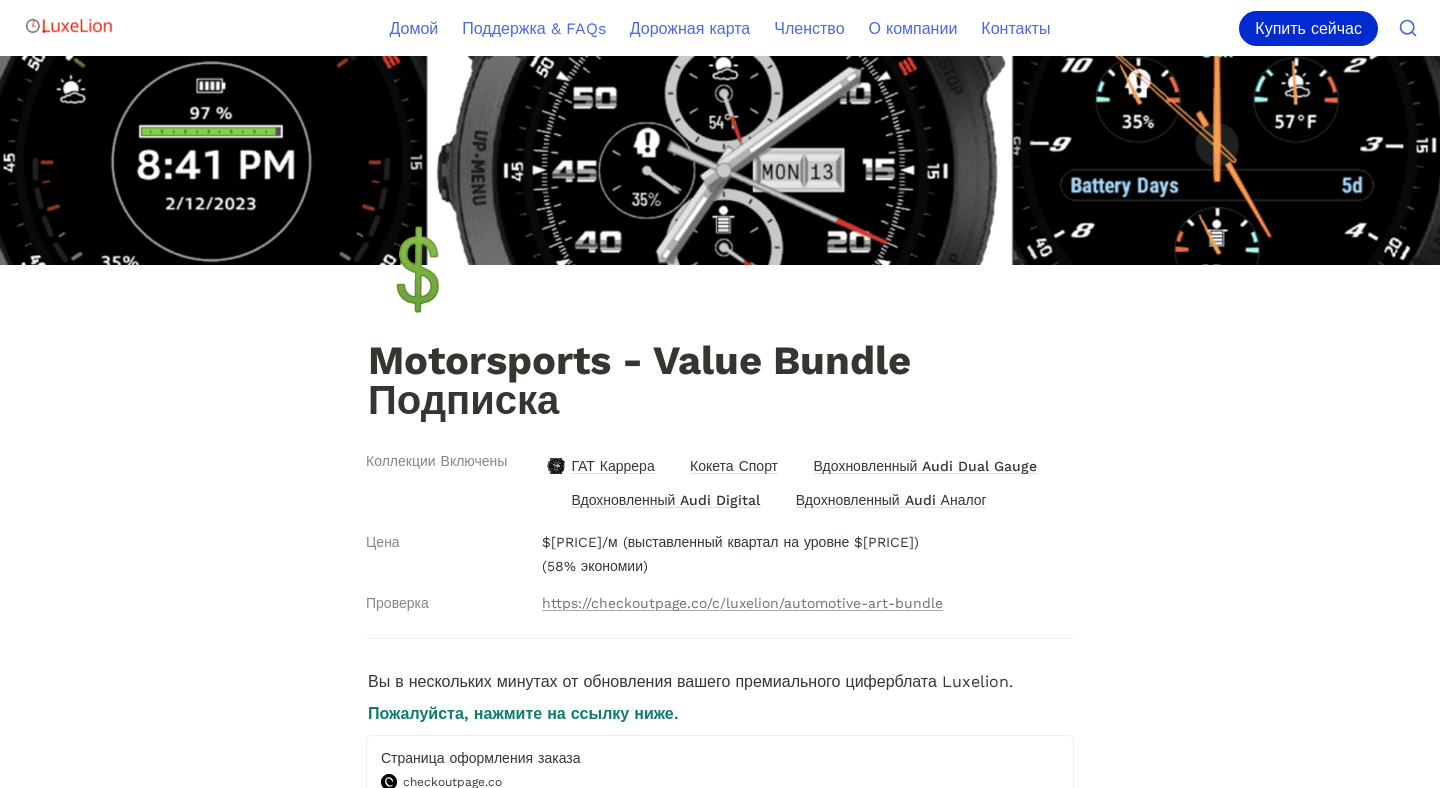 scroll, scrollTop: 0, scrollLeft: 0, axis: both 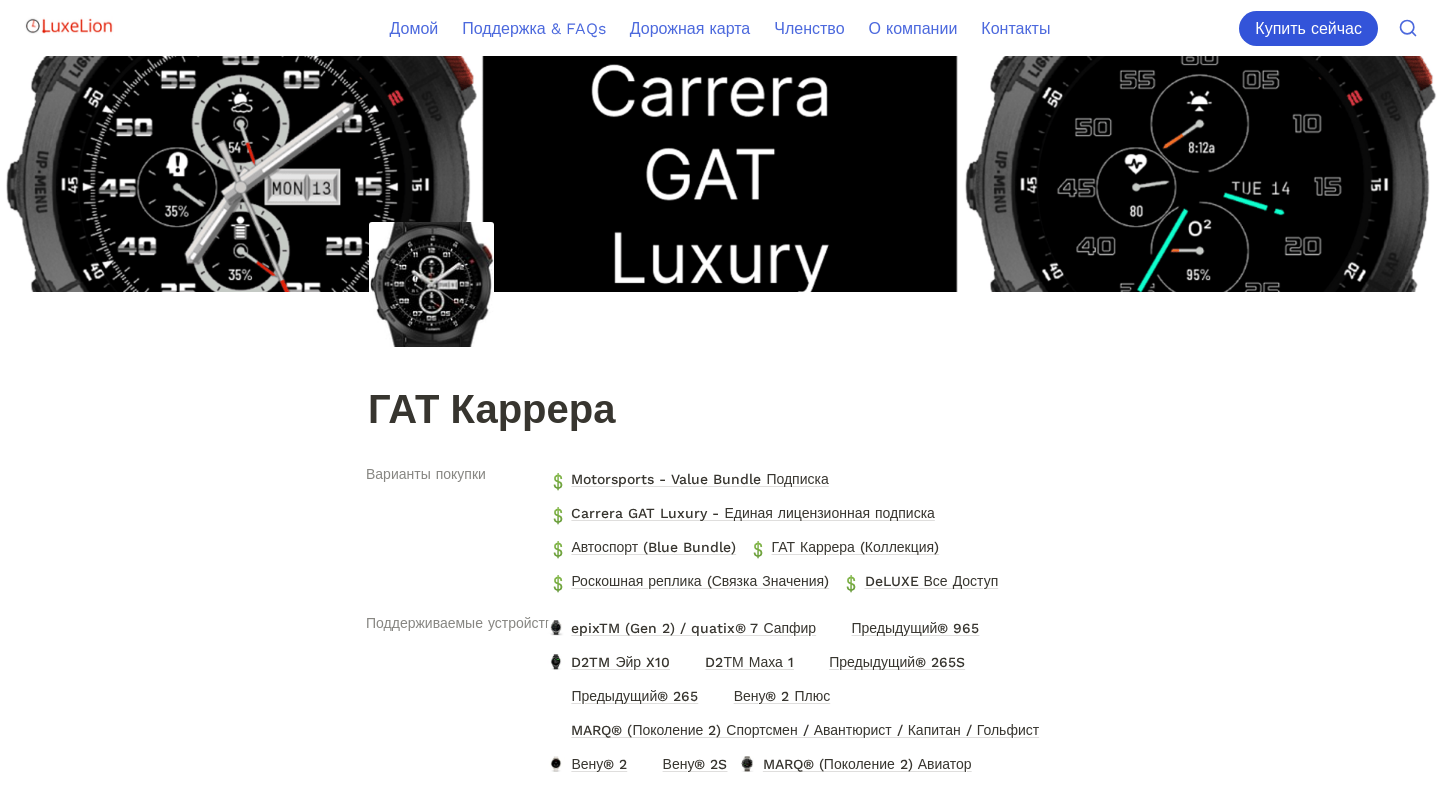 click on "Купить сейчас" at bounding box center [1308, 28] 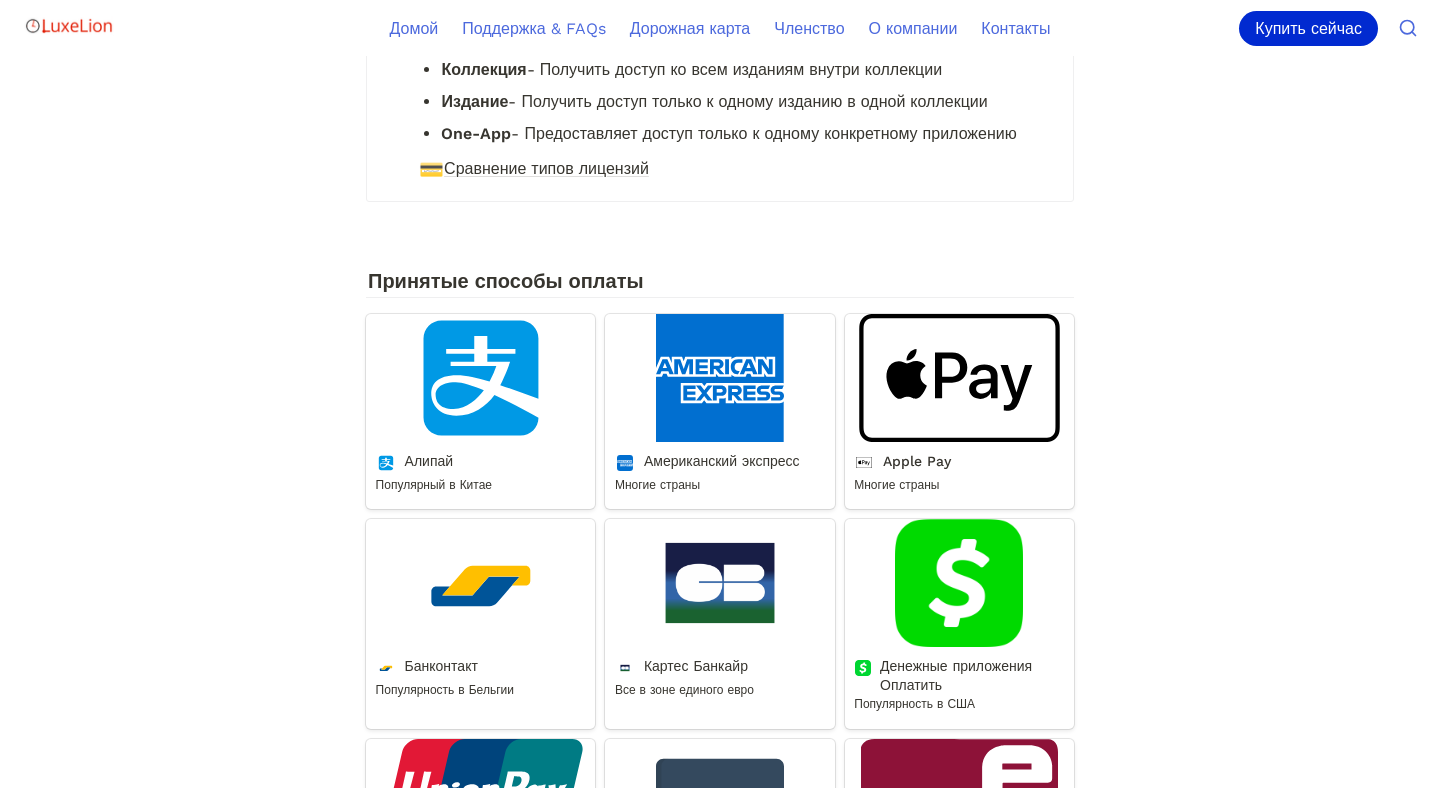 scroll, scrollTop: 534, scrollLeft: 0, axis: vertical 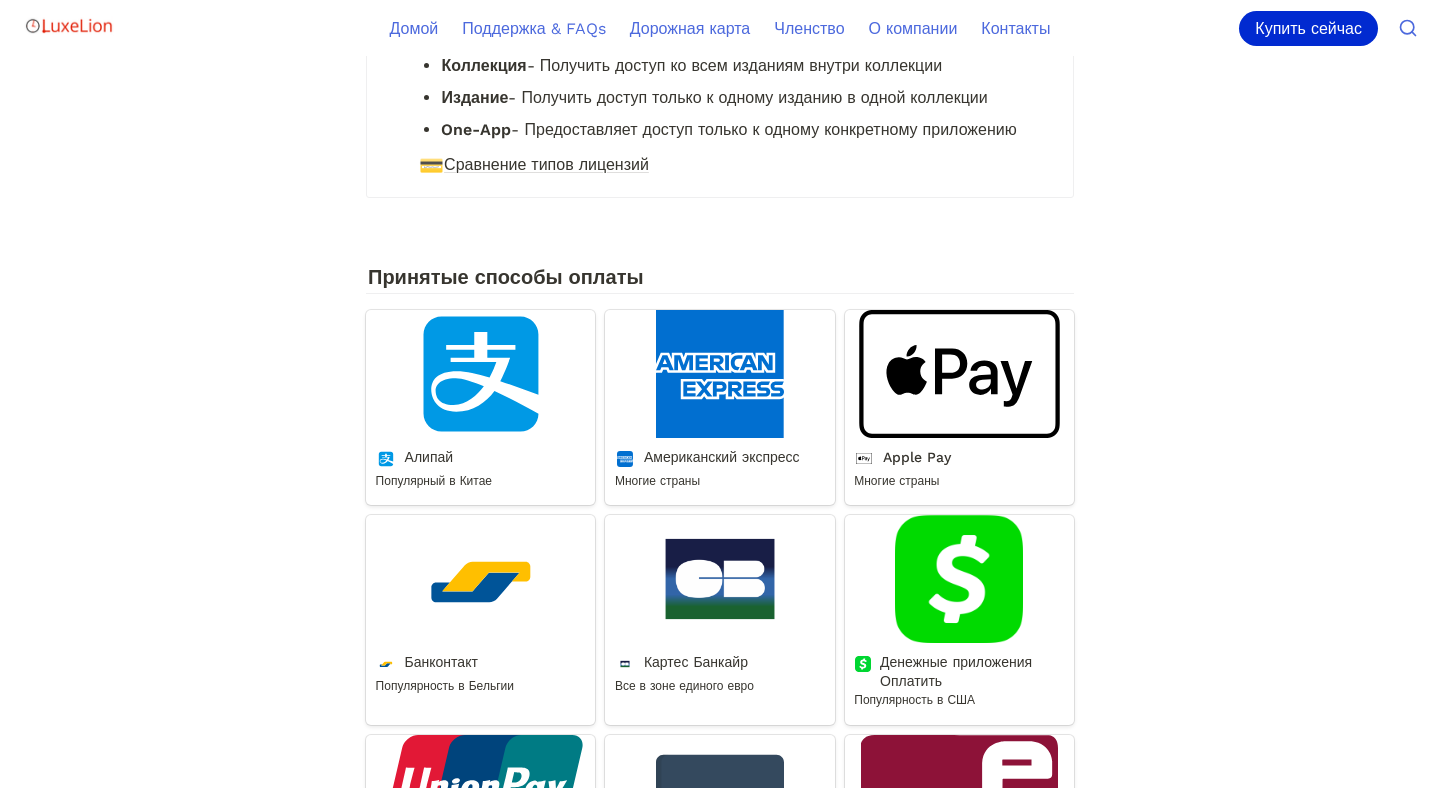 click on "Apple Pay" at bounding box center (959, 407) 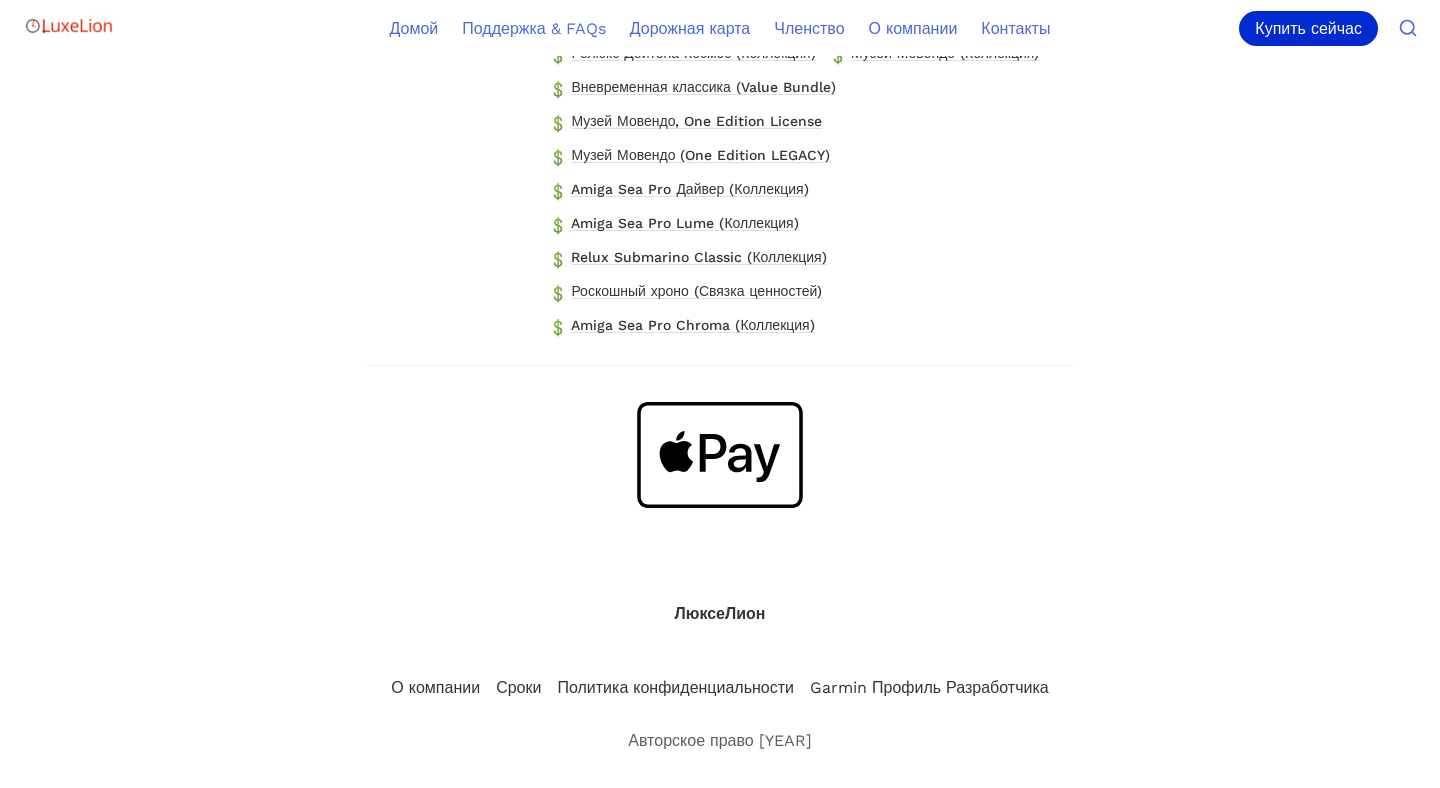 scroll, scrollTop: 899, scrollLeft: 0, axis: vertical 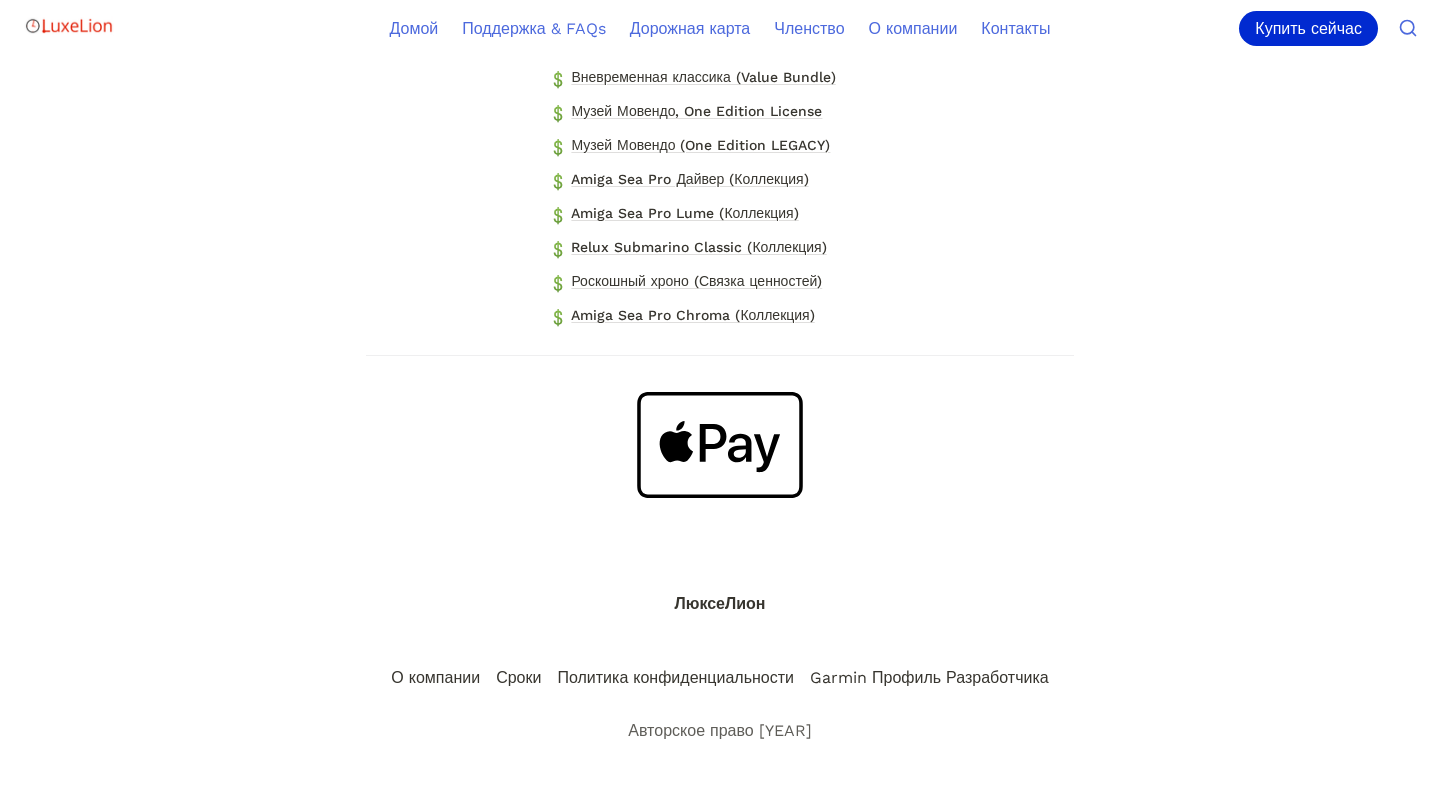 click at bounding box center (720, 445) 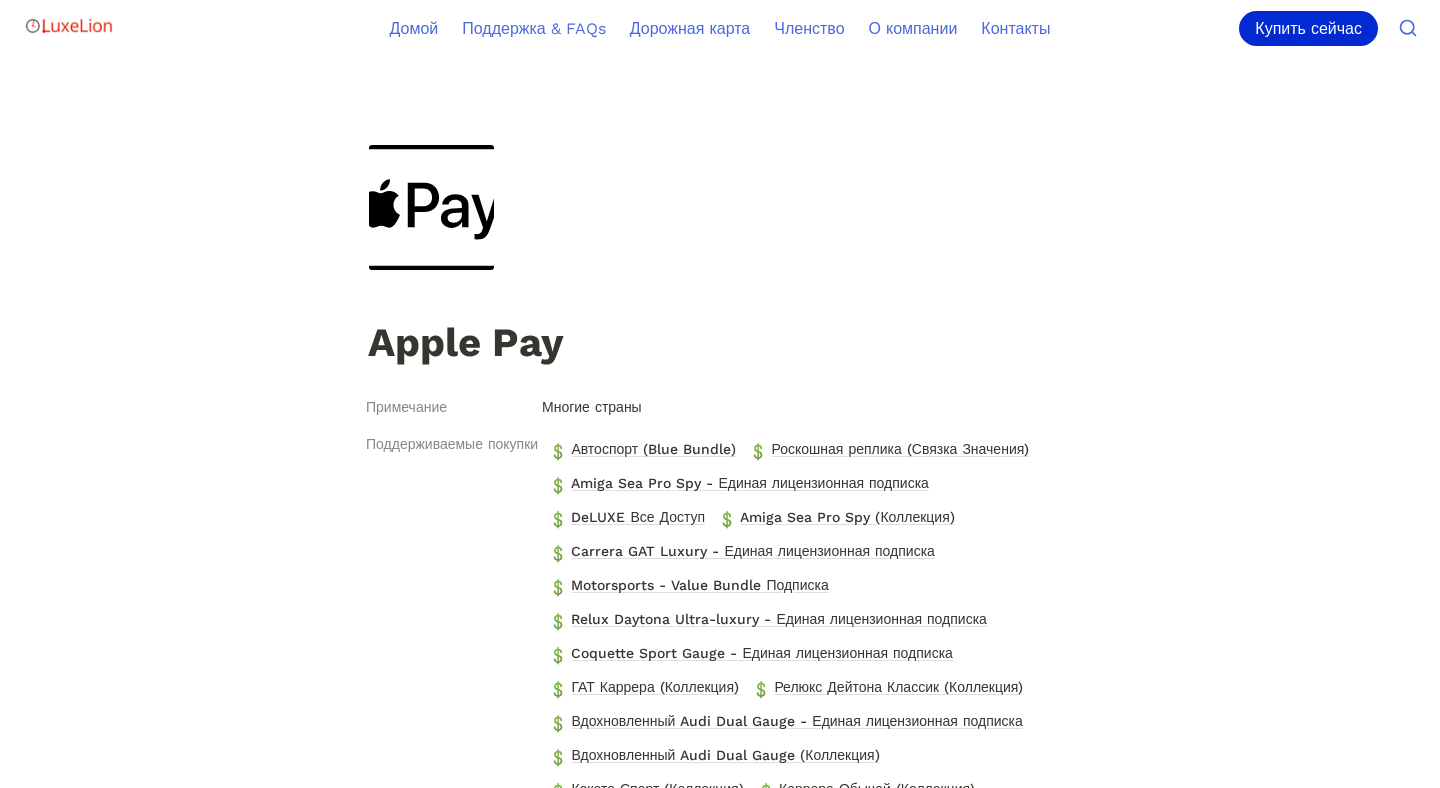 scroll, scrollTop: 0, scrollLeft: 0, axis: both 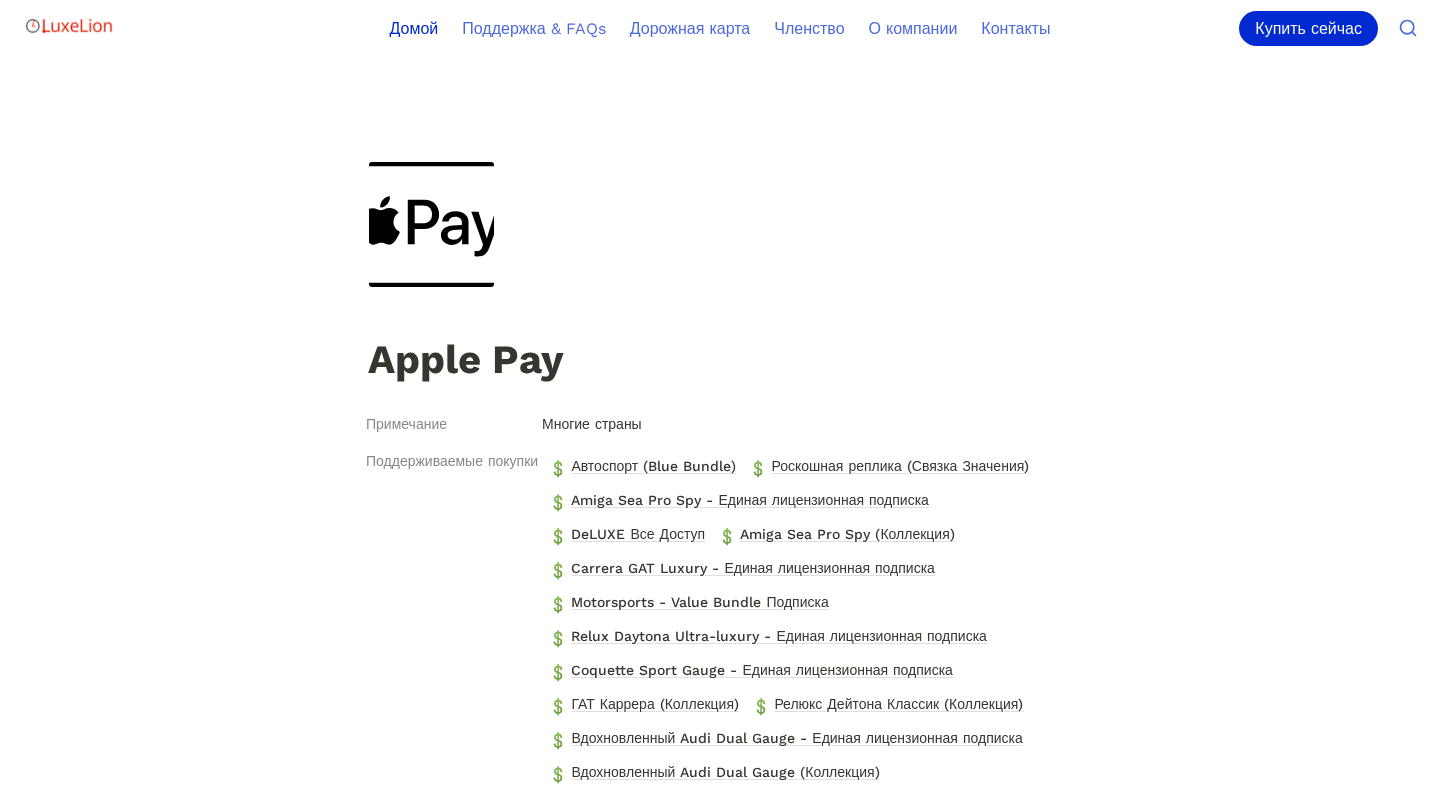 click on "Домой" at bounding box center (414, 28) 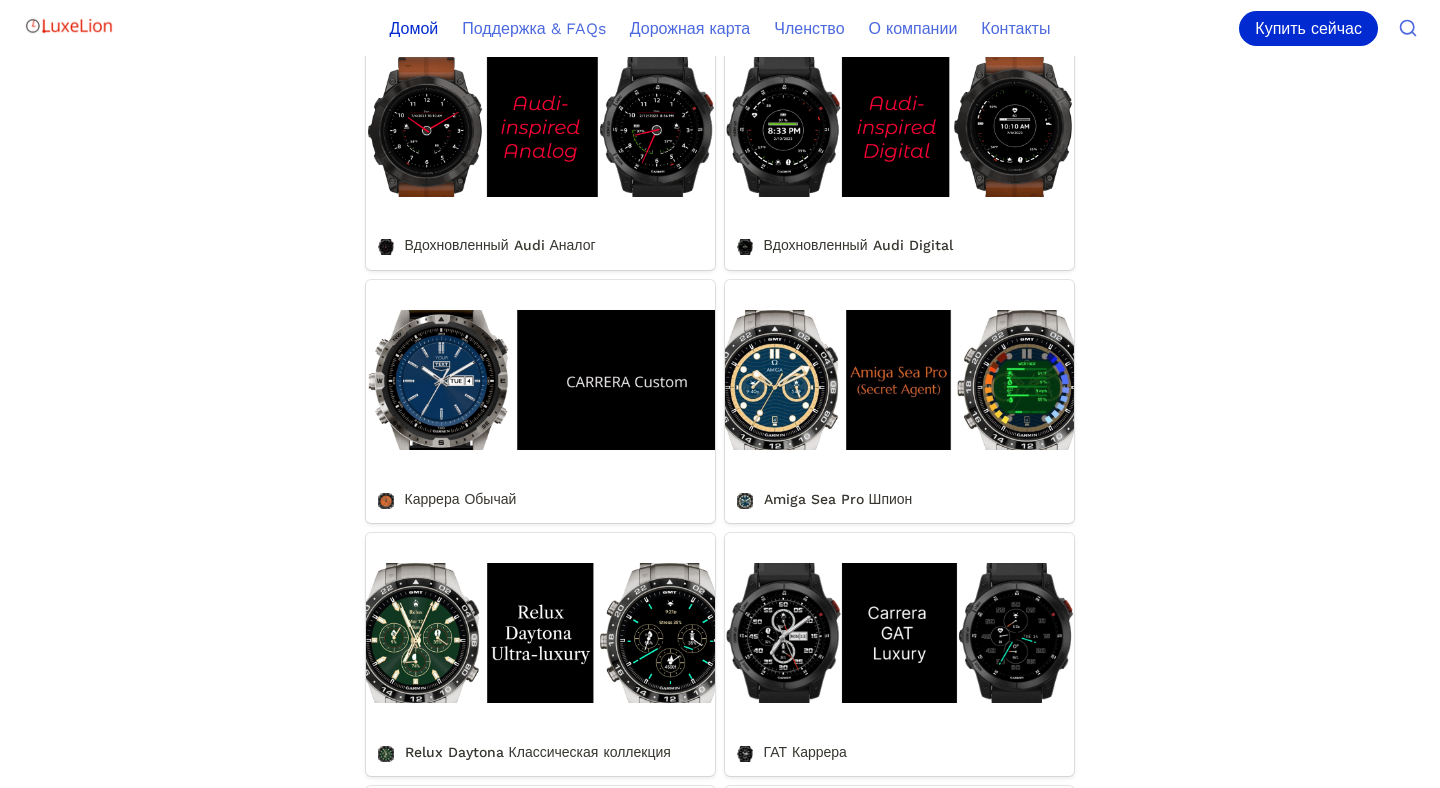 scroll, scrollTop: 1552, scrollLeft: 0, axis: vertical 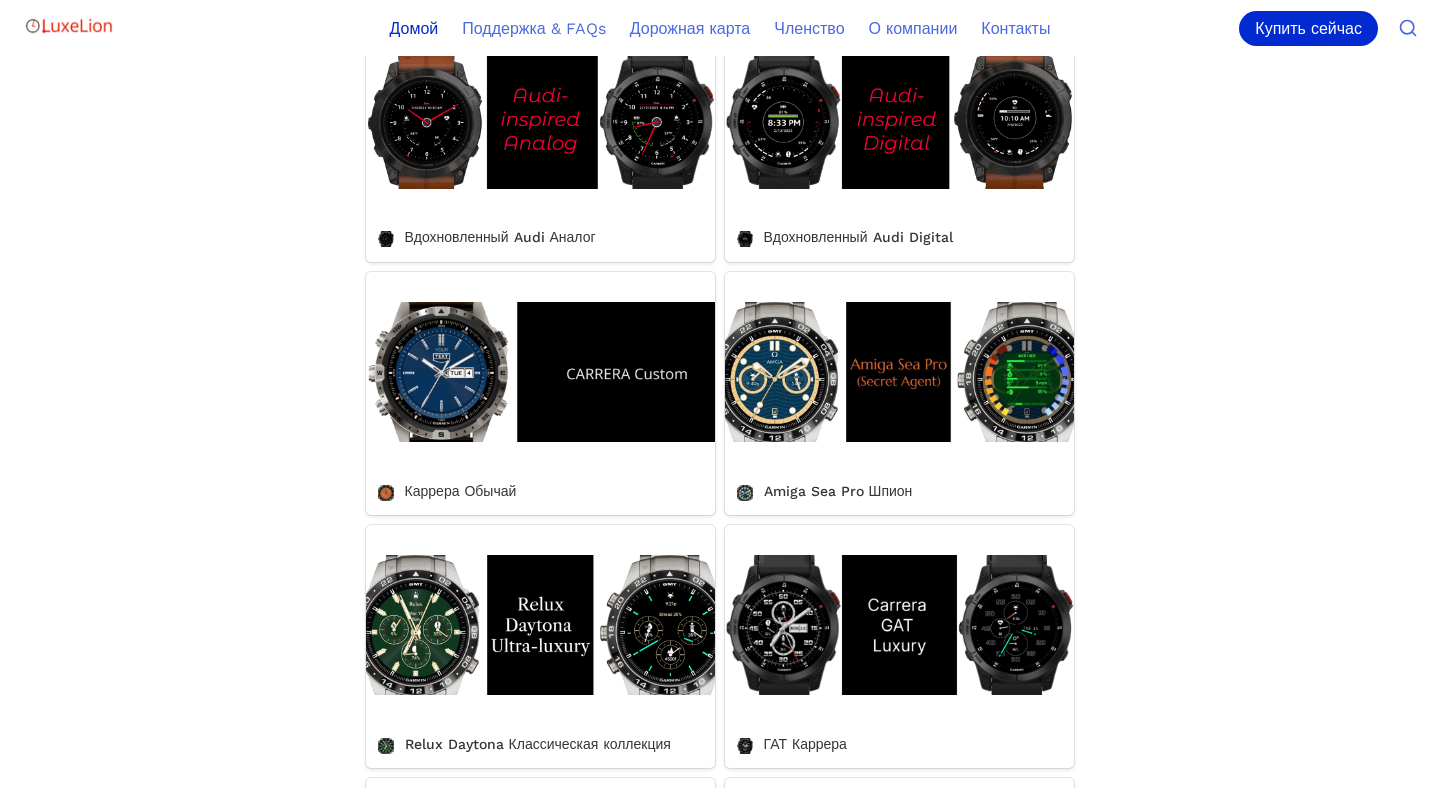 click on "Каррера Обычай" at bounding box center (540, 393) 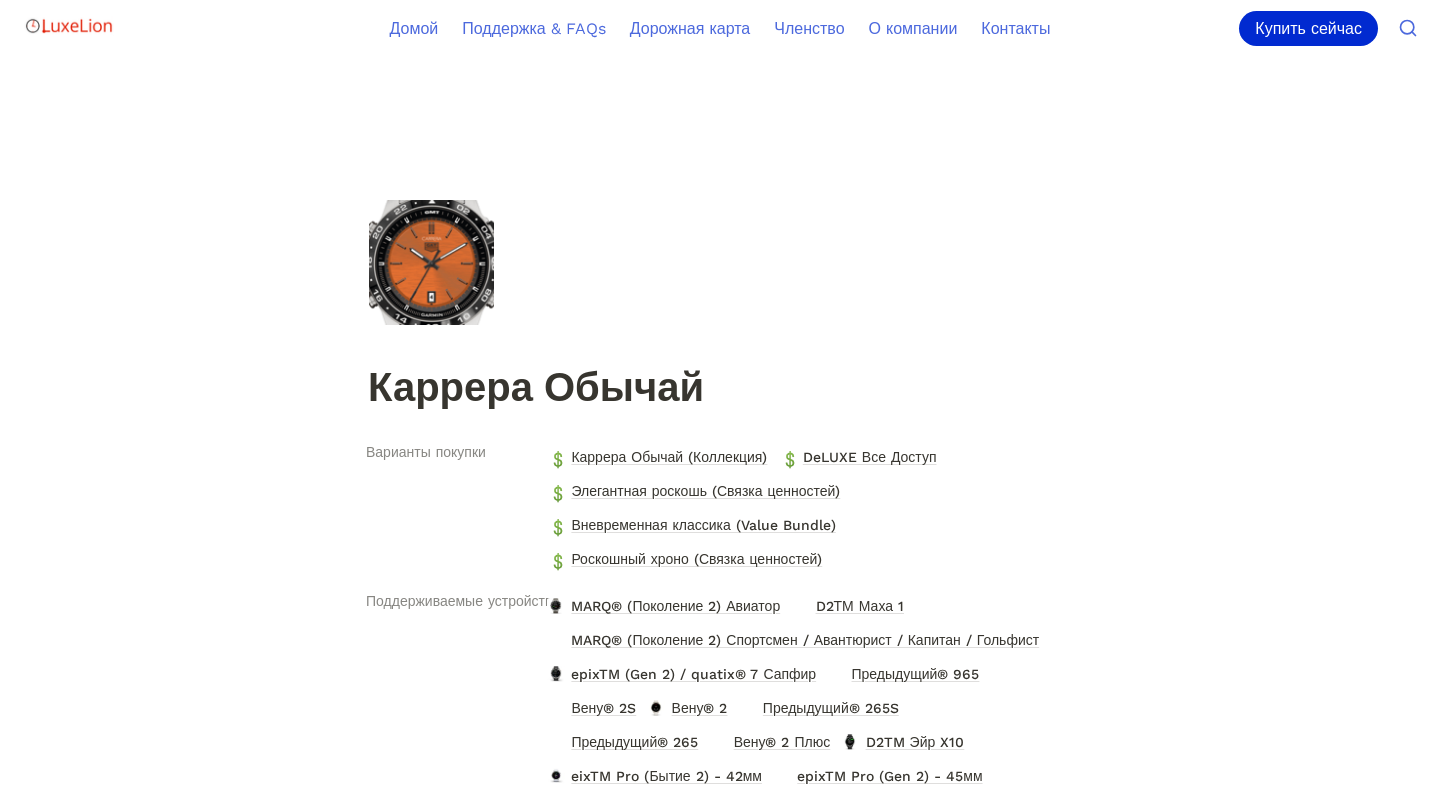scroll, scrollTop: 0, scrollLeft: 0, axis: both 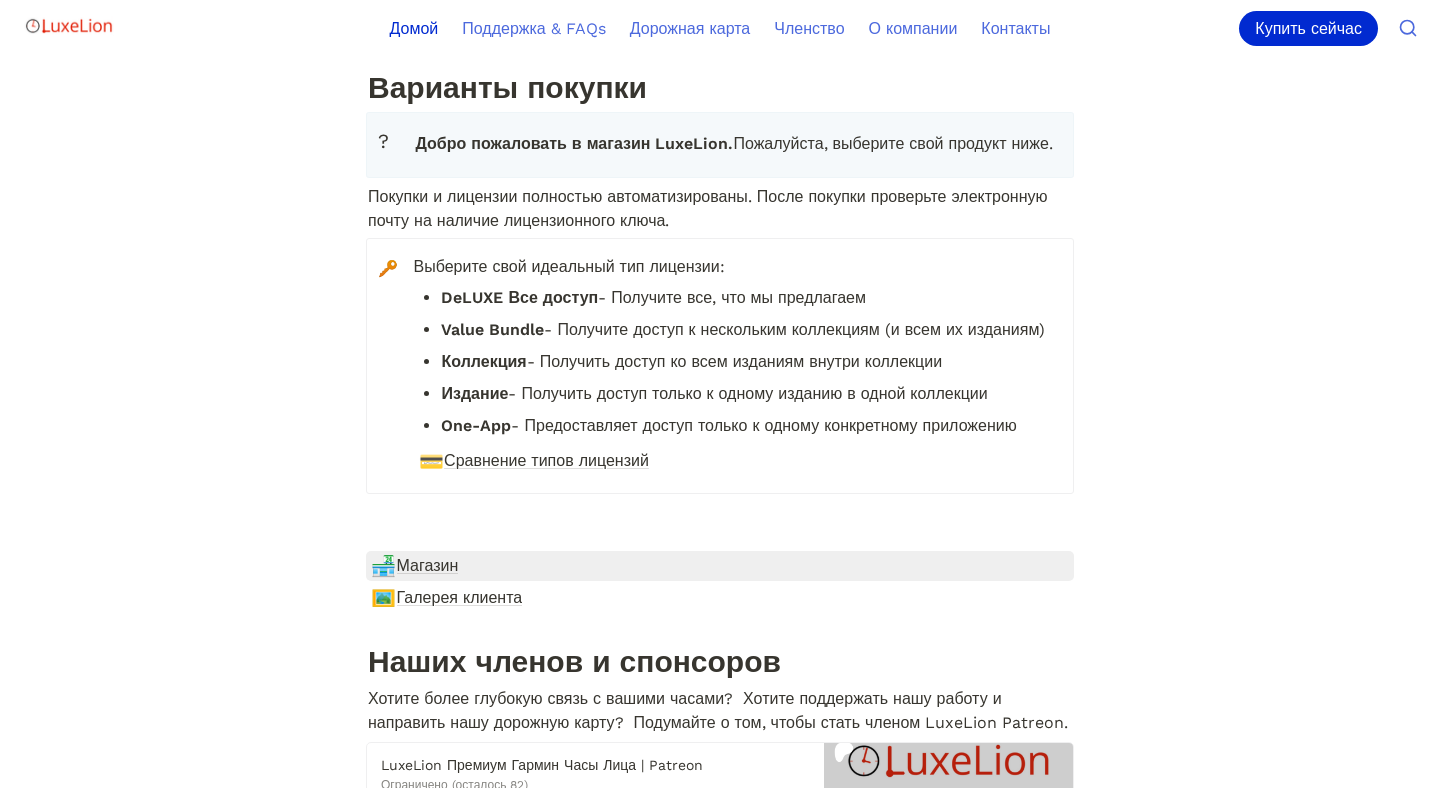 click on "Магазин" at bounding box center (428, 566) 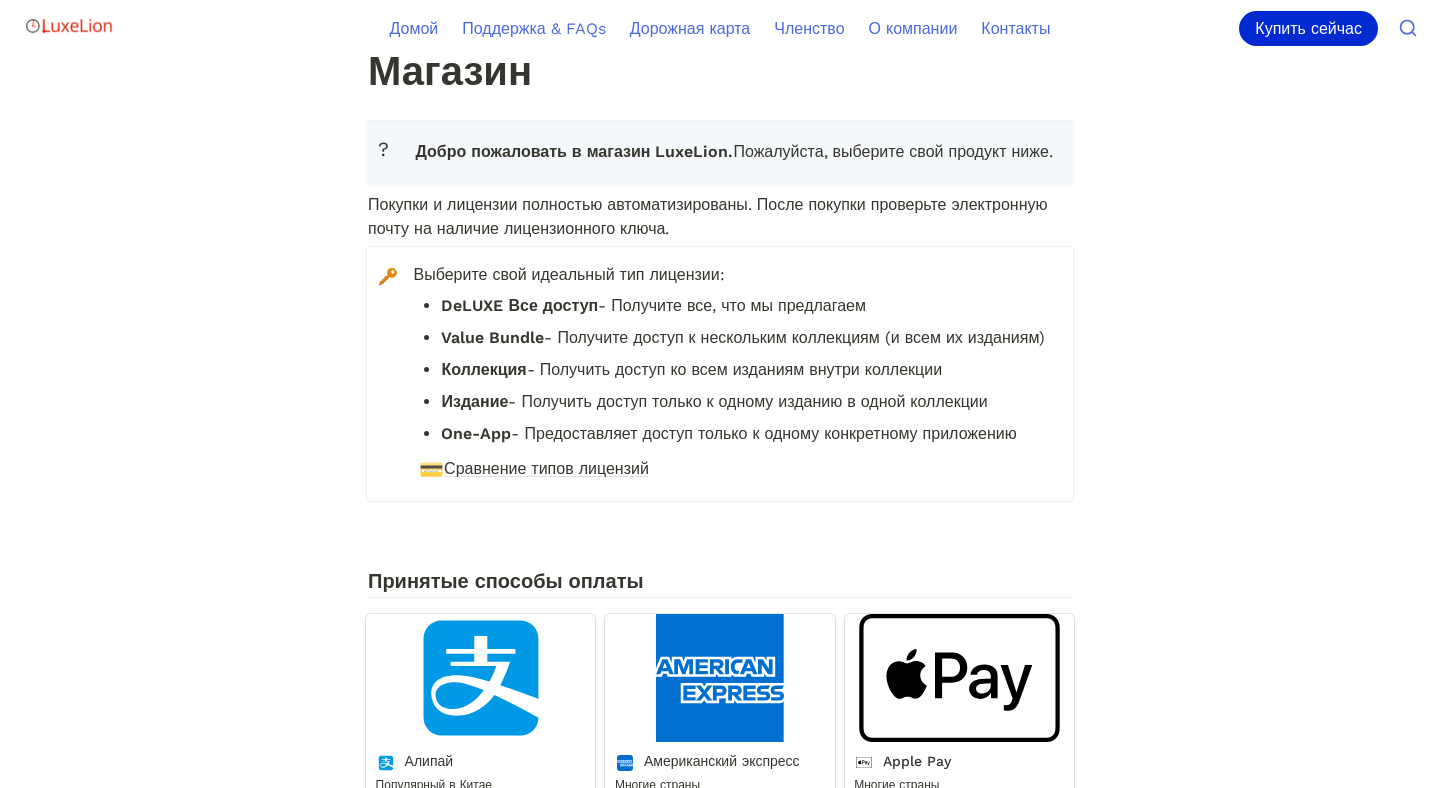 scroll, scrollTop: 235, scrollLeft: 0, axis: vertical 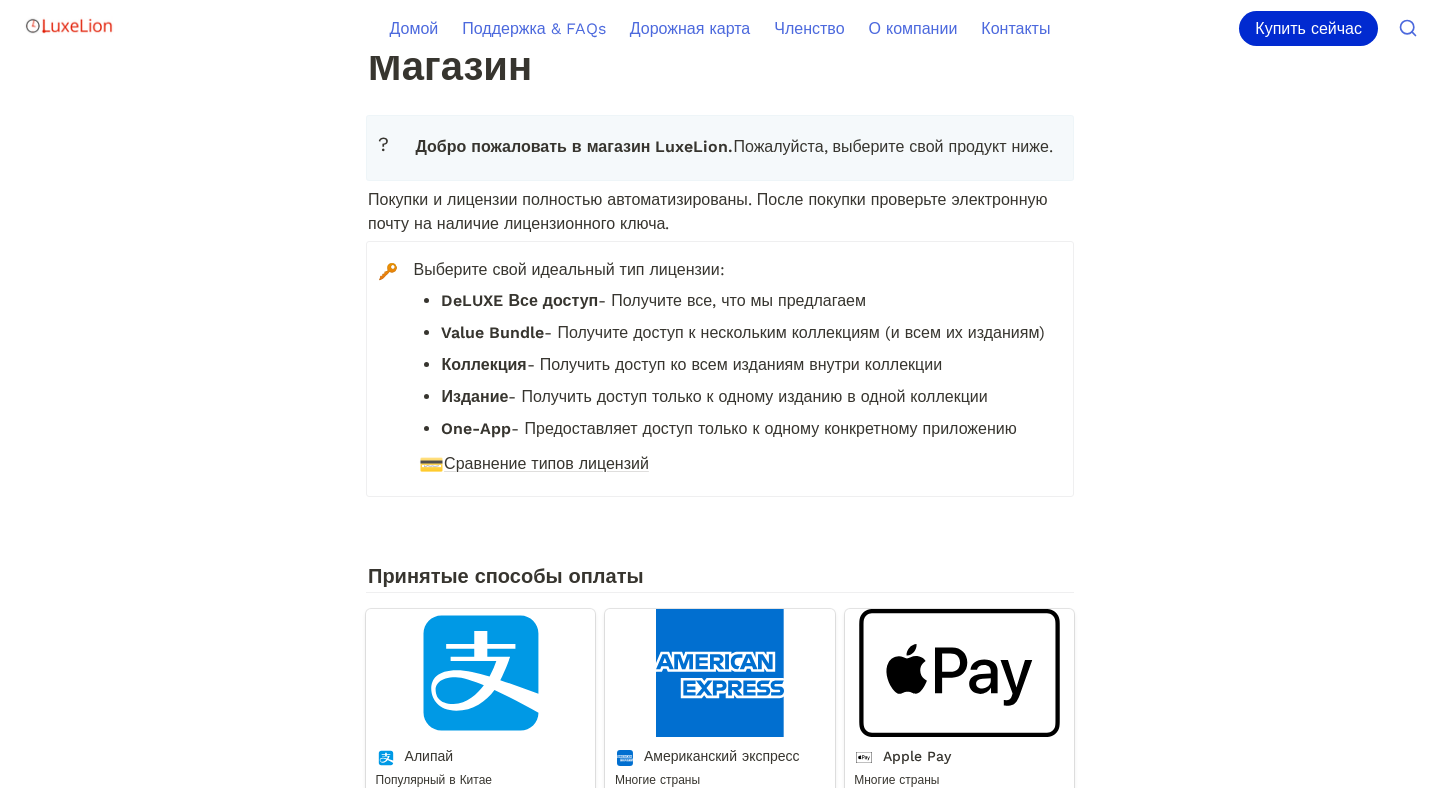 click on "DeLUXE Все доступ" at bounding box center [519, 300] 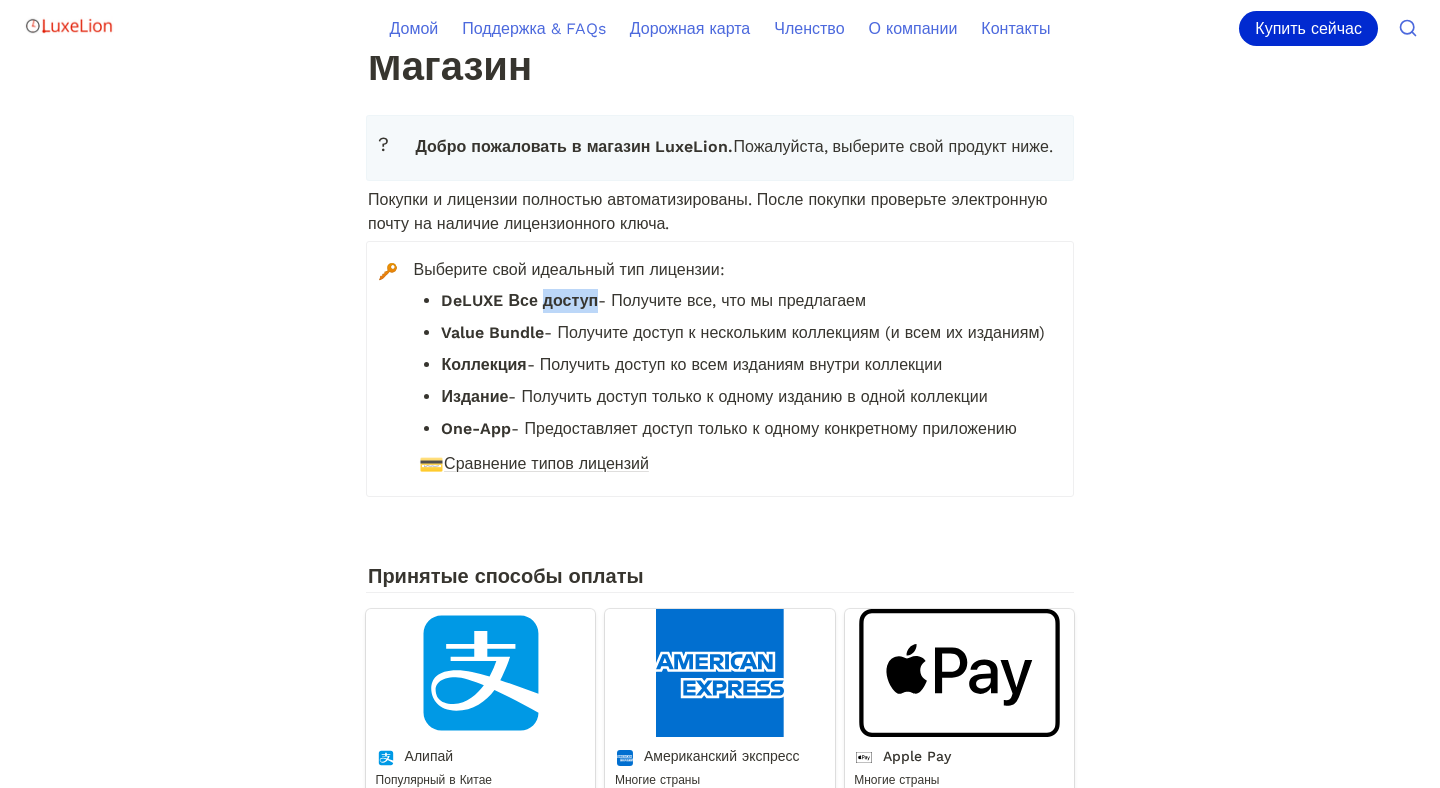 click on "DeLUXE Все доступ" at bounding box center [519, 300] 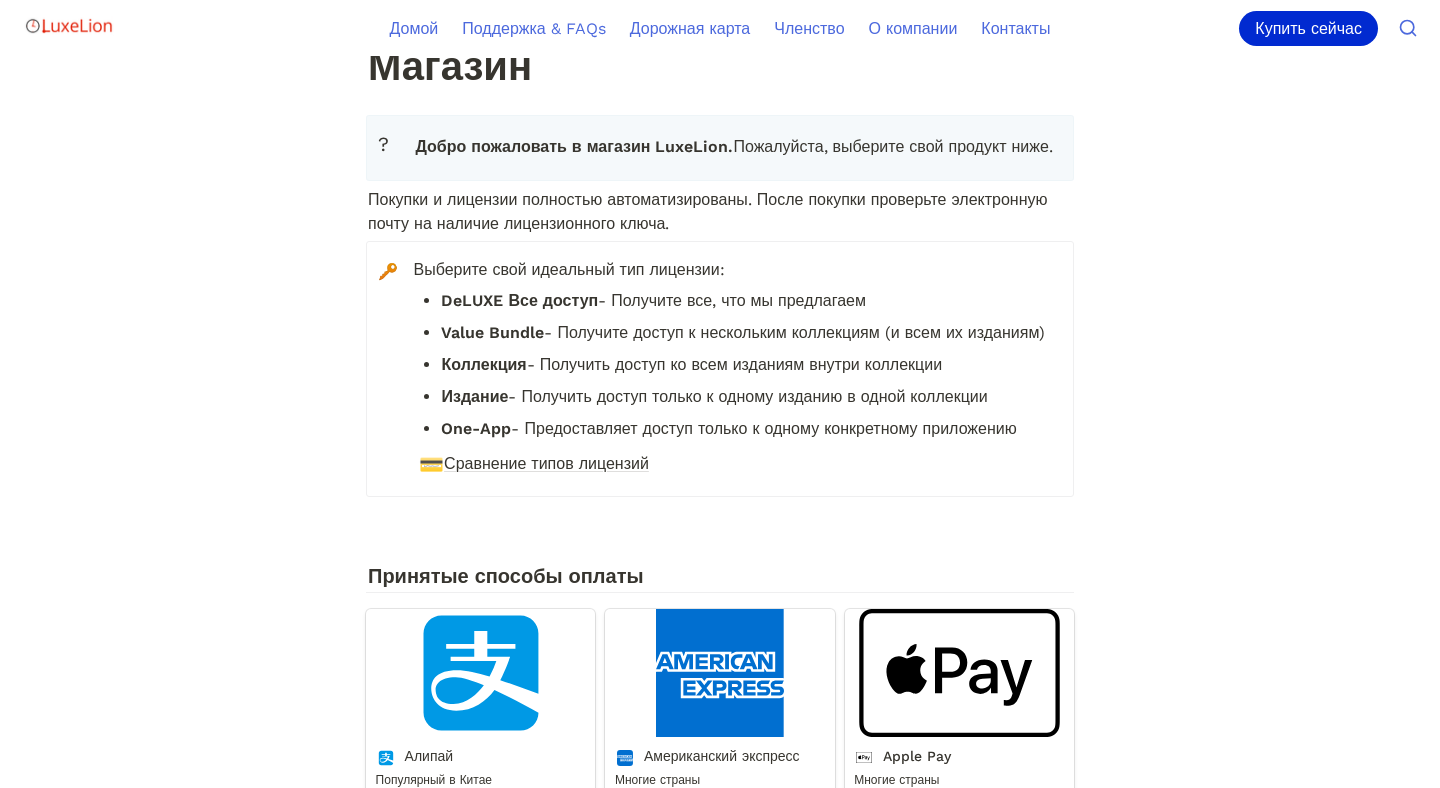 click on "DeLUXE Все доступ" at bounding box center [519, 300] 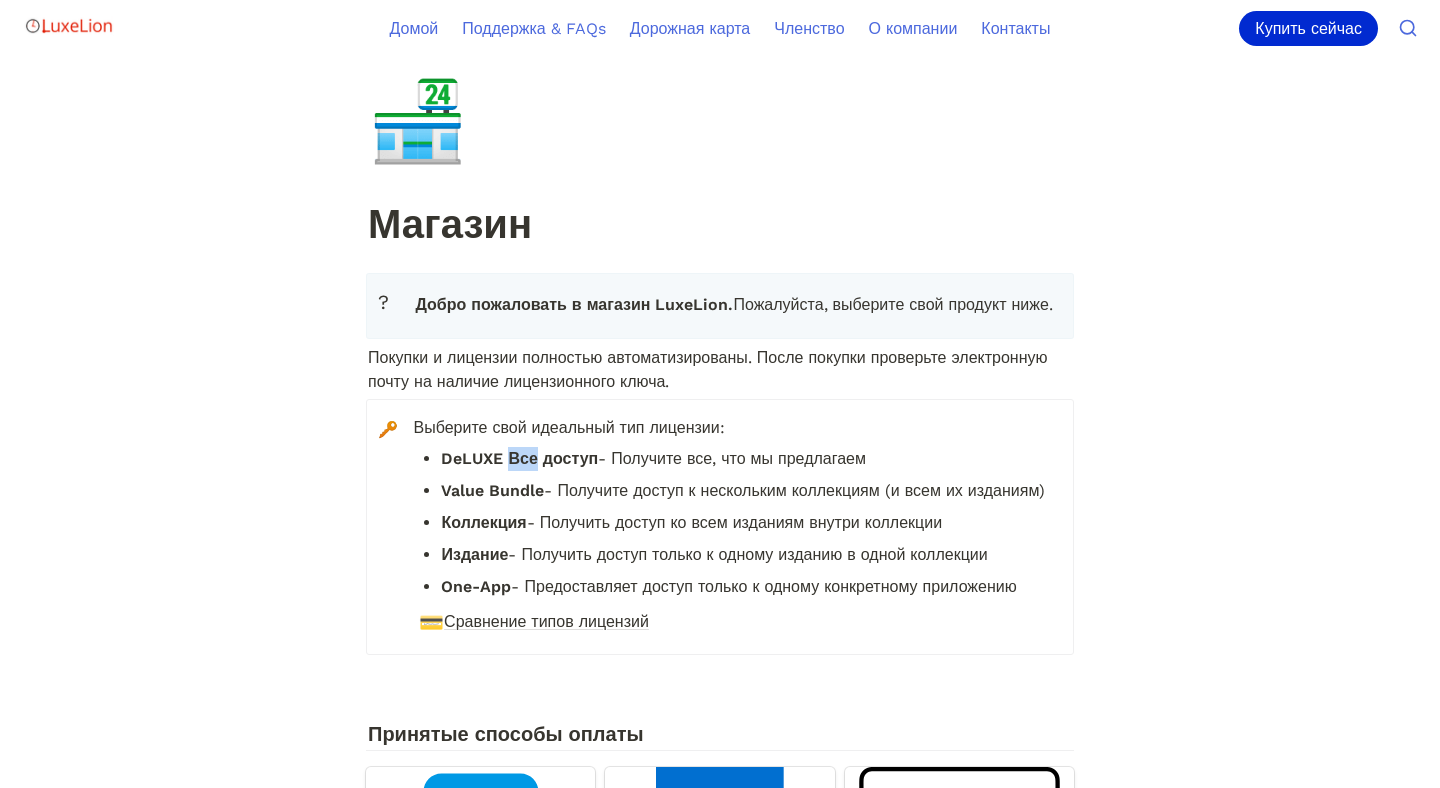 scroll, scrollTop: 0, scrollLeft: 0, axis: both 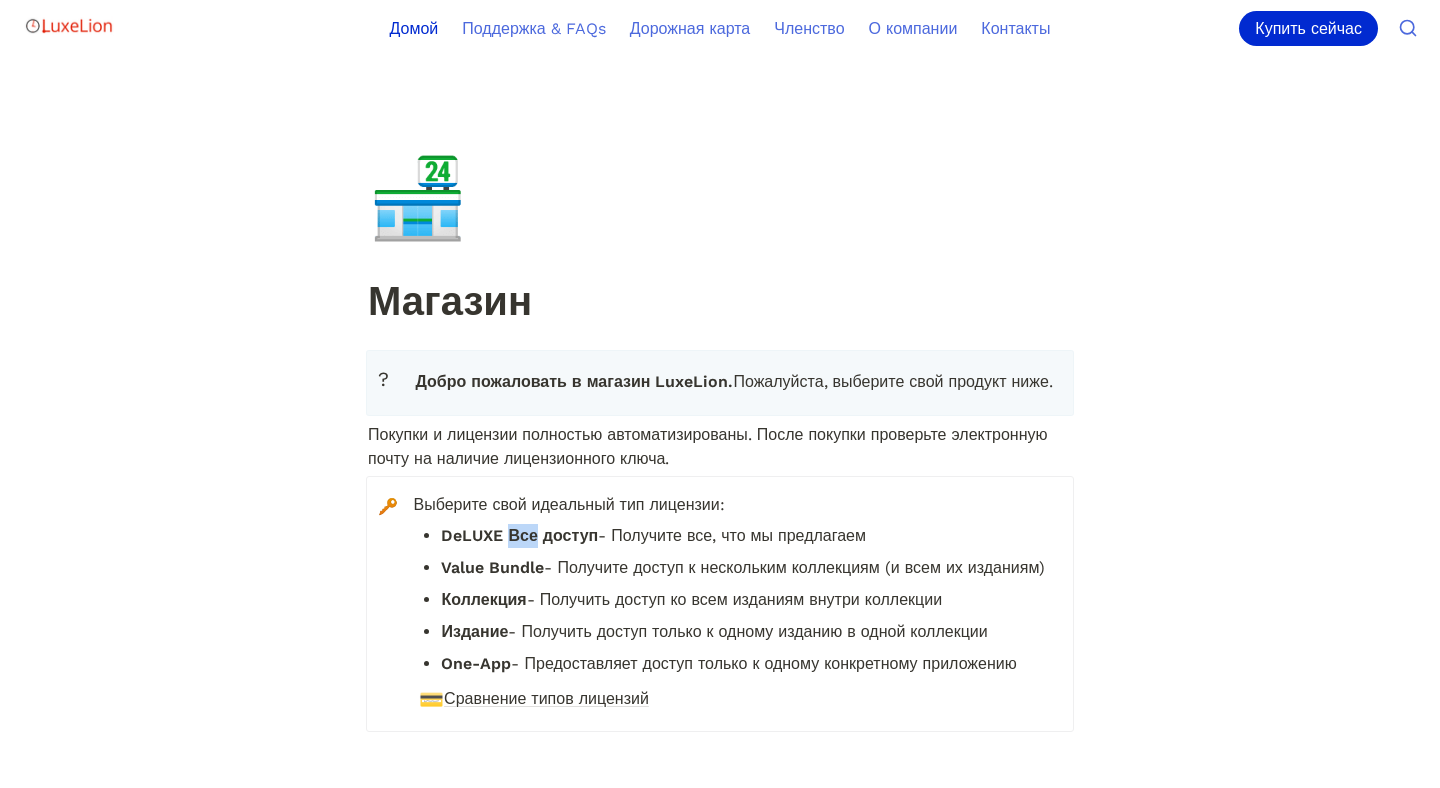 click on "Домой" at bounding box center (414, 28) 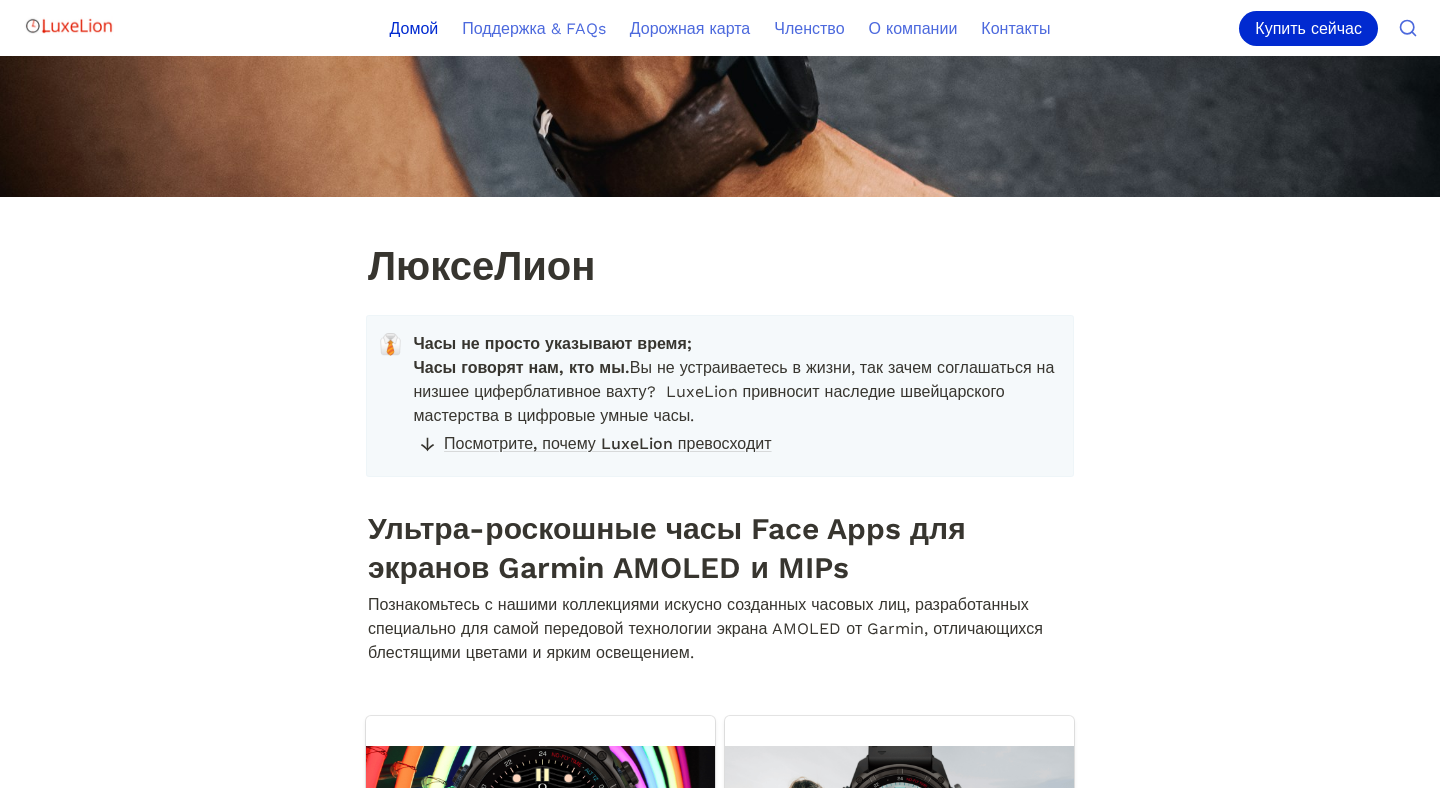 scroll, scrollTop: 0, scrollLeft: 0, axis: both 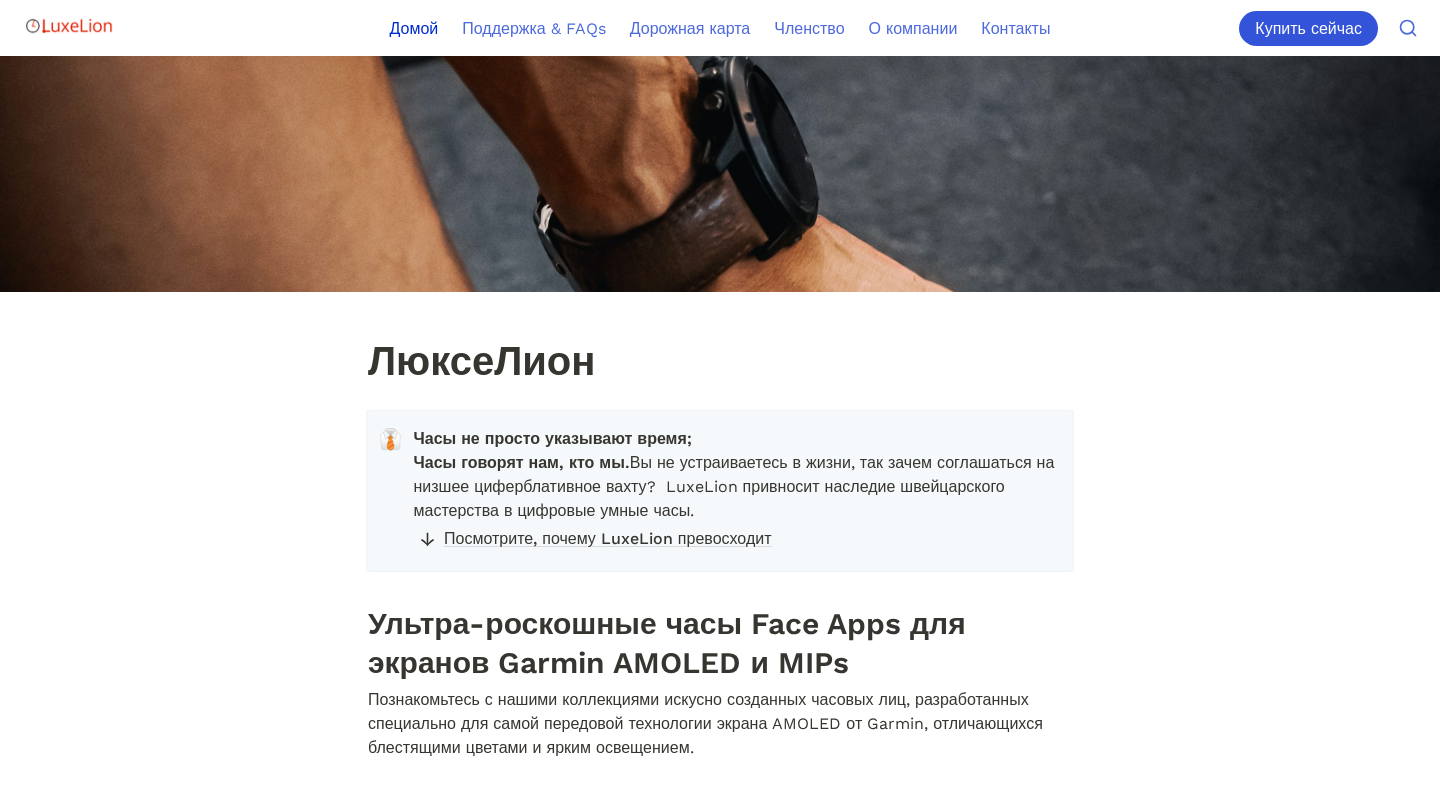 click on "Купить сейчас" at bounding box center (1308, 28) 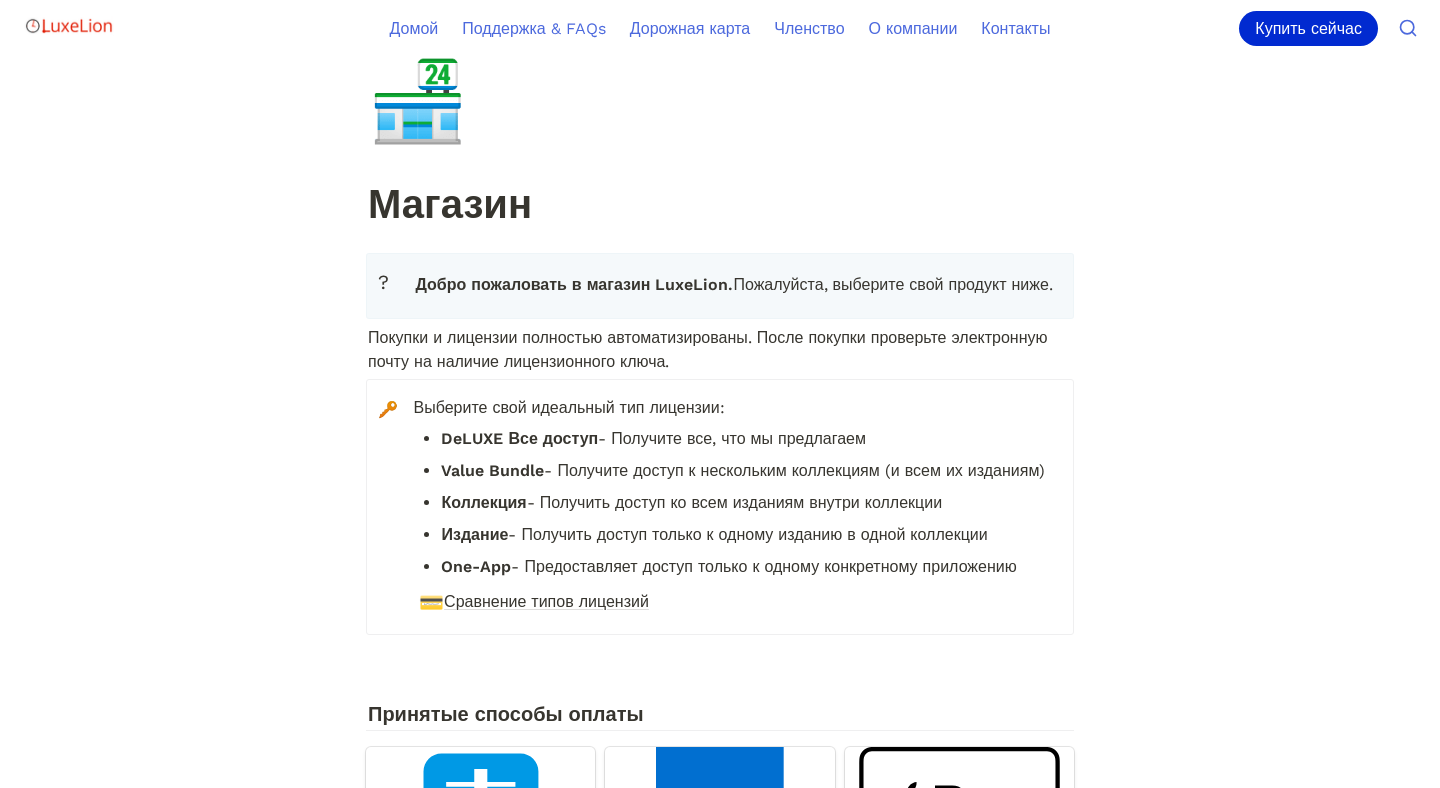 scroll, scrollTop: 100, scrollLeft: 0, axis: vertical 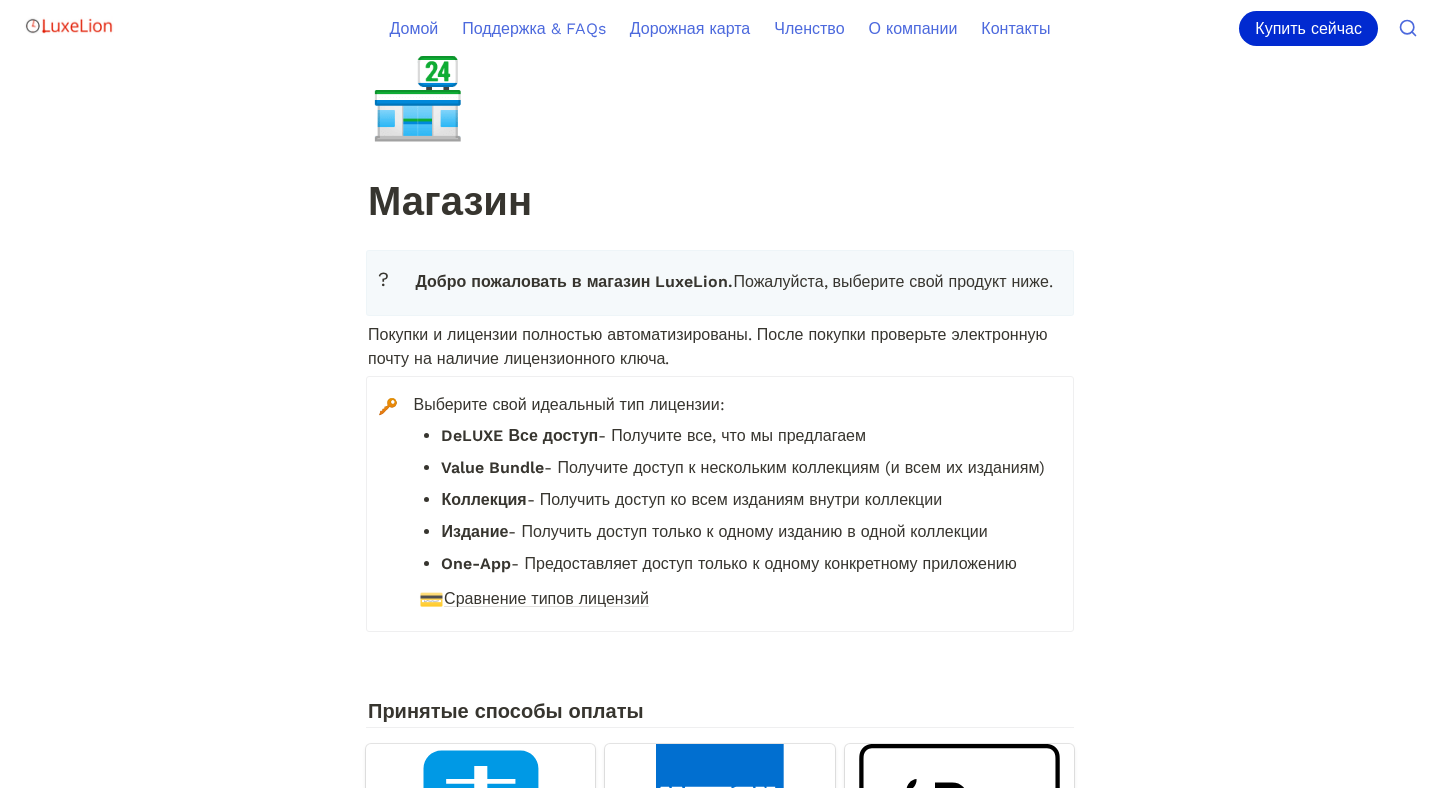 click on "DeLUXE Все доступ" at bounding box center (519, 435) 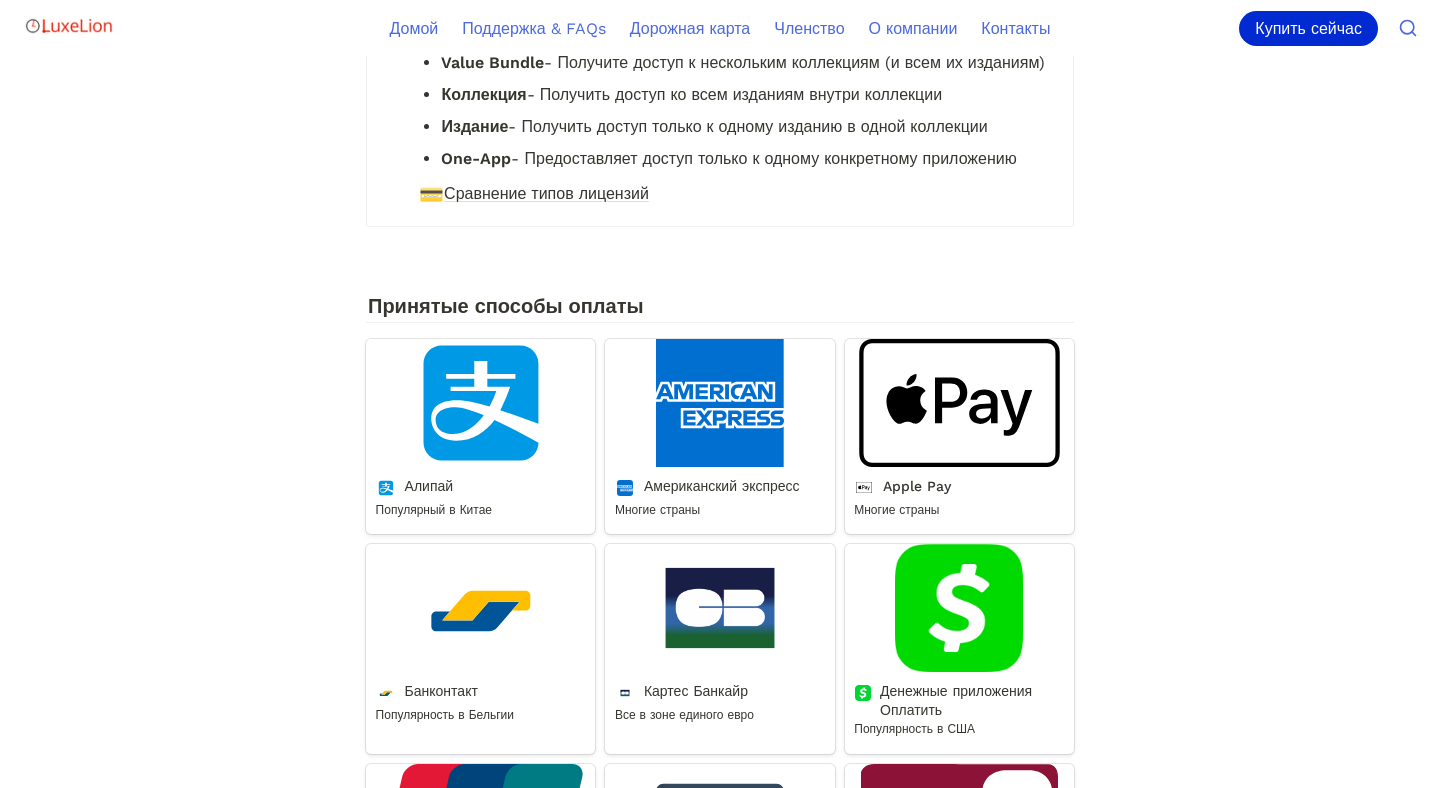 scroll, scrollTop: 506, scrollLeft: 0, axis: vertical 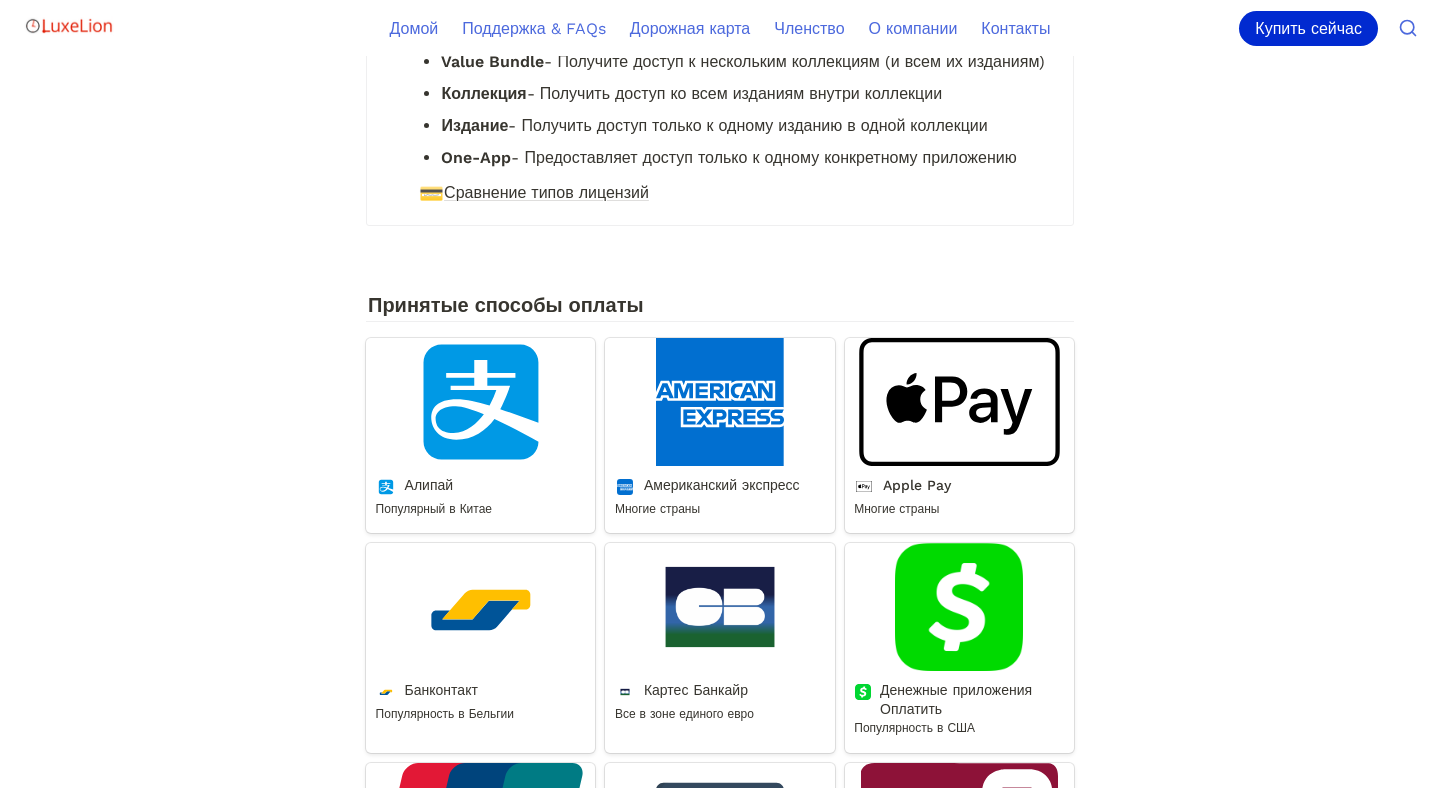 click on "Apple Pay" at bounding box center (959, 435) 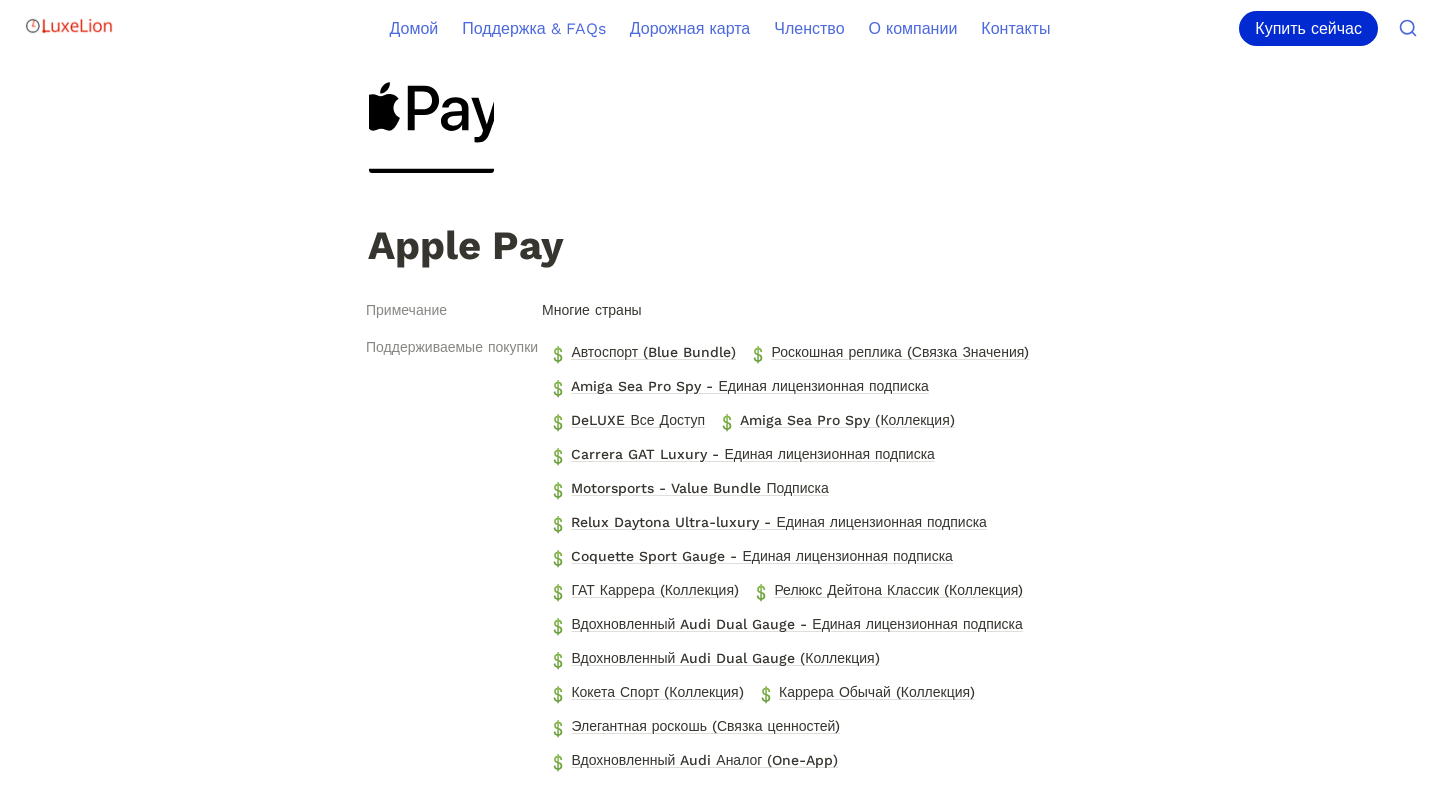 scroll, scrollTop: 116, scrollLeft: 0, axis: vertical 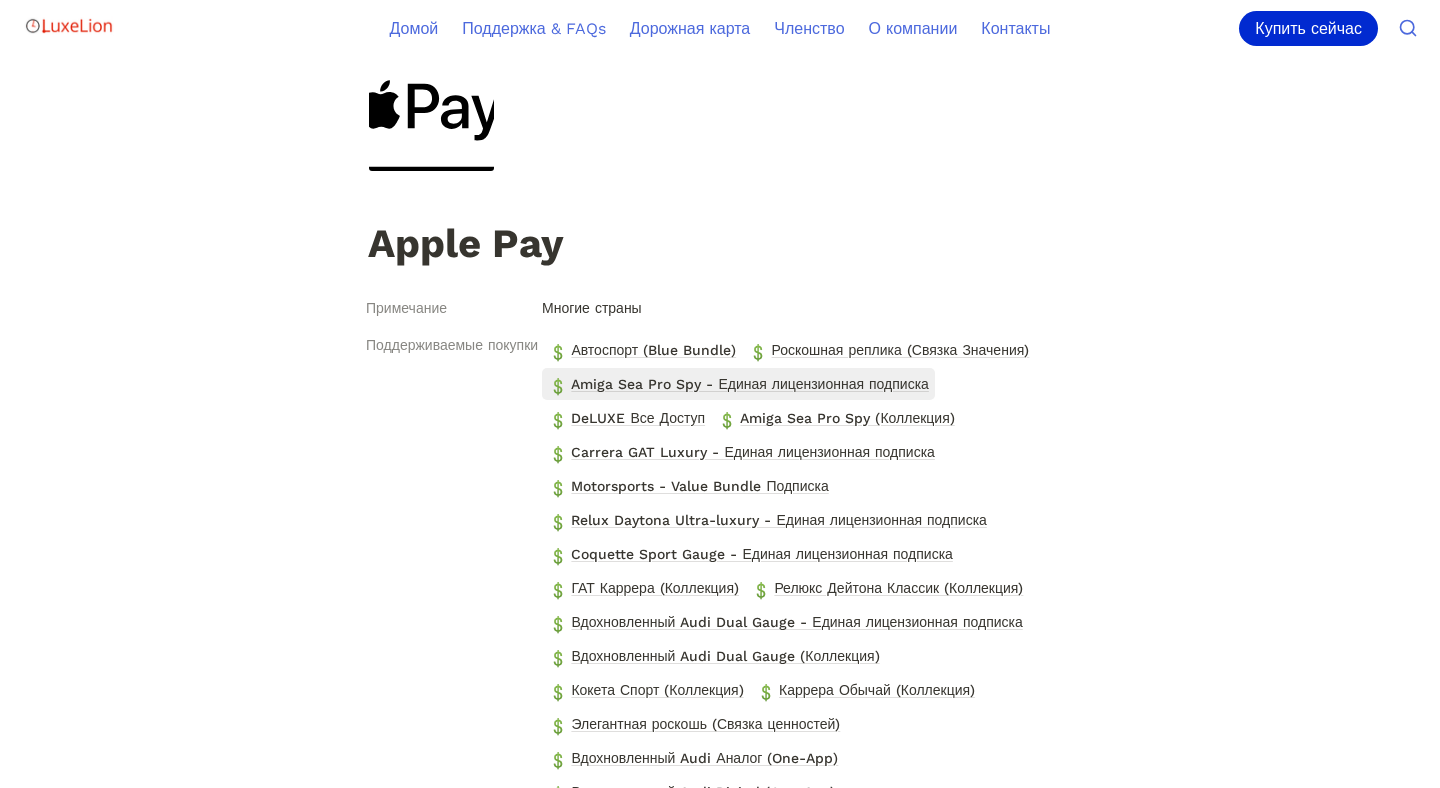 click on "Amiga Sea Pro Spy - Единая лицензионная подписка" at bounding box center [750, 384] 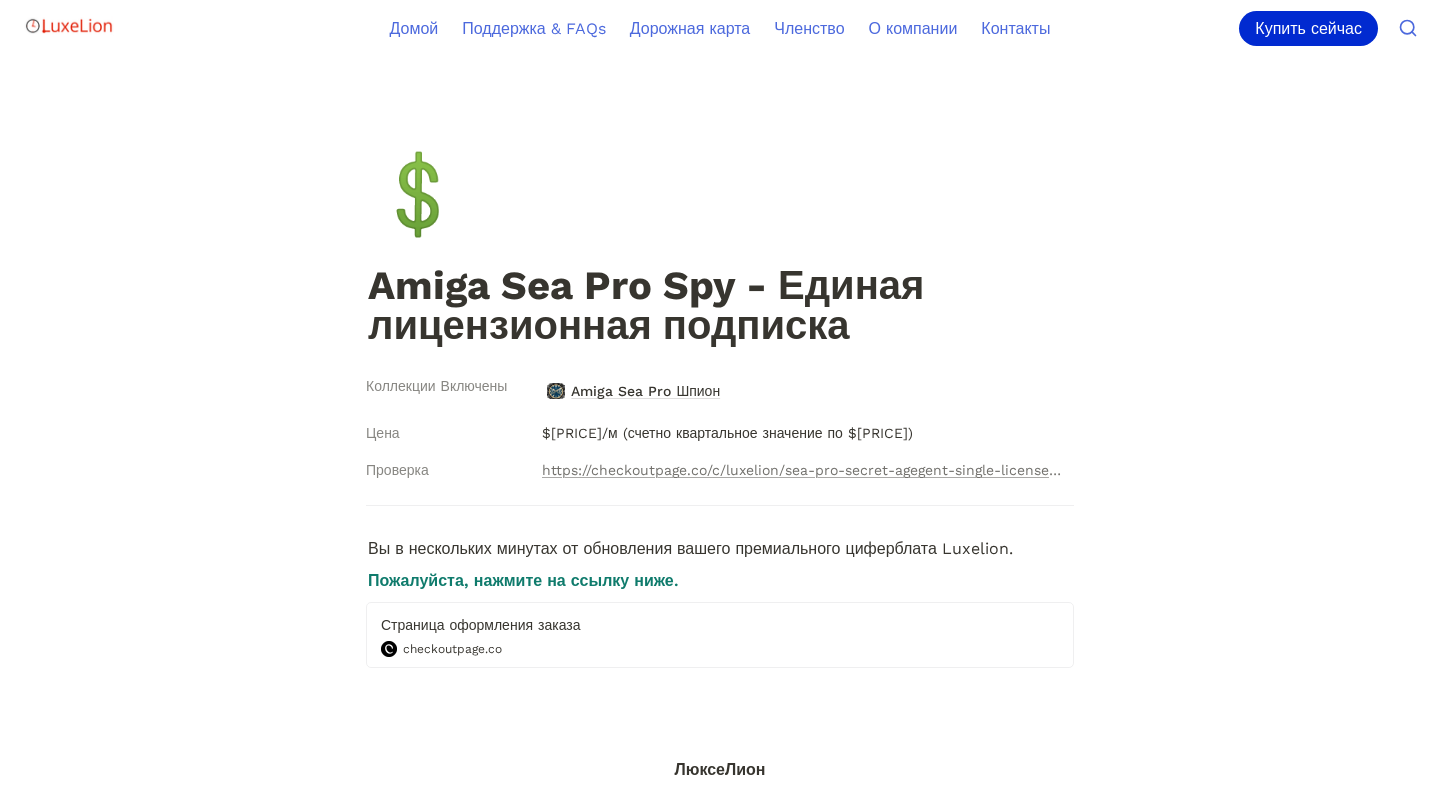 scroll, scrollTop: 0, scrollLeft: 0, axis: both 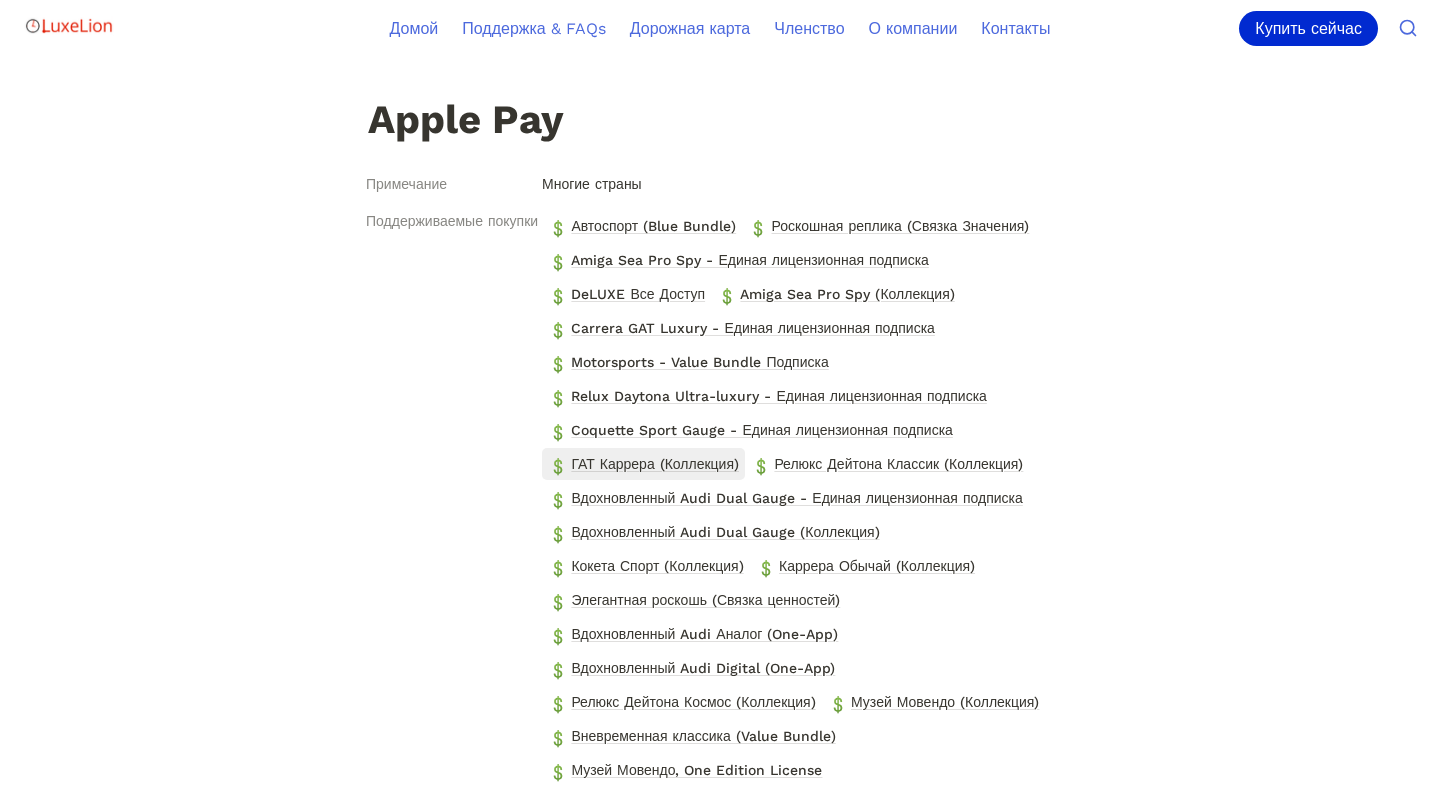 click on "ГАТ Каррера (Коллекция)" at bounding box center [655, 464] 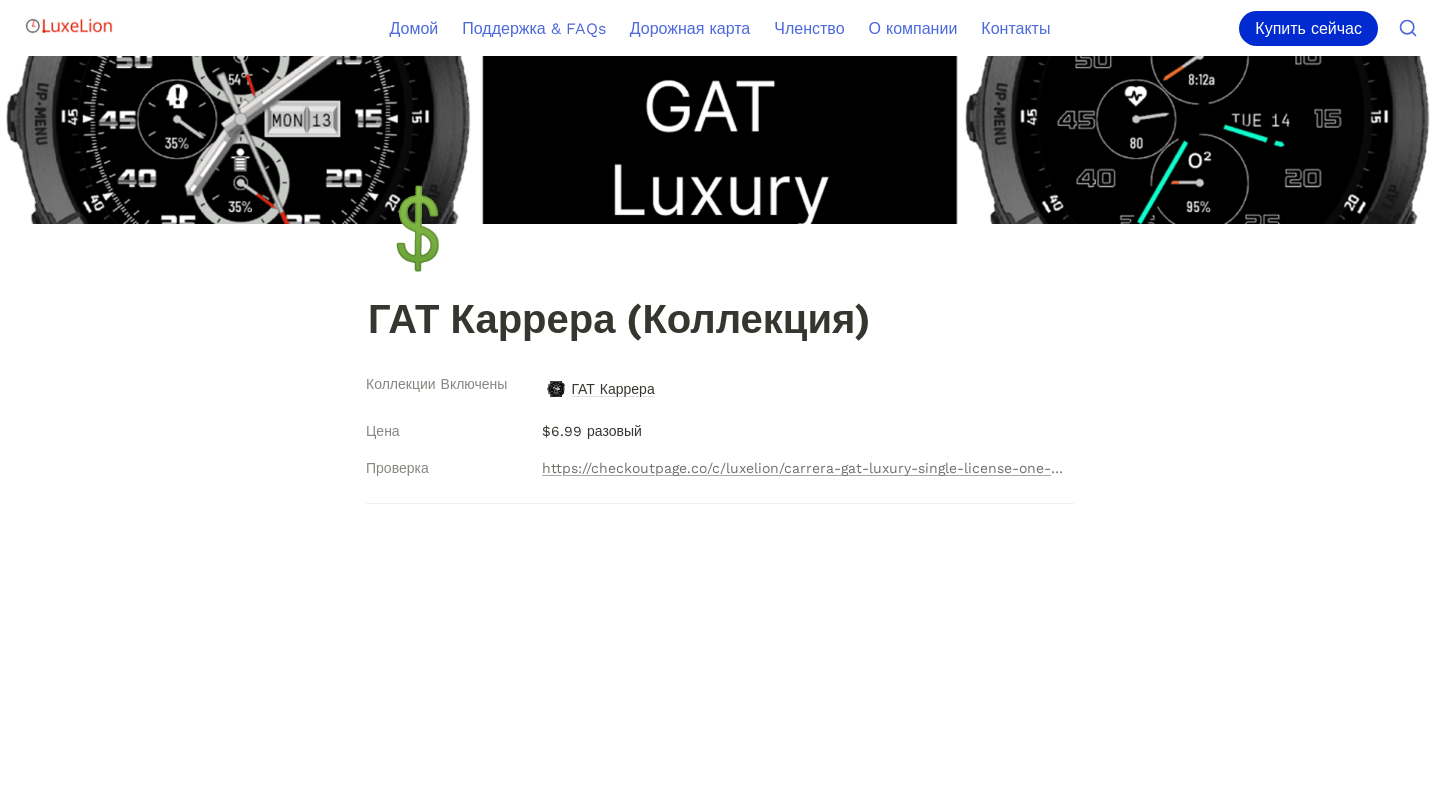 scroll, scrollTop: 63, scrollLeft: 0, axis: vertical 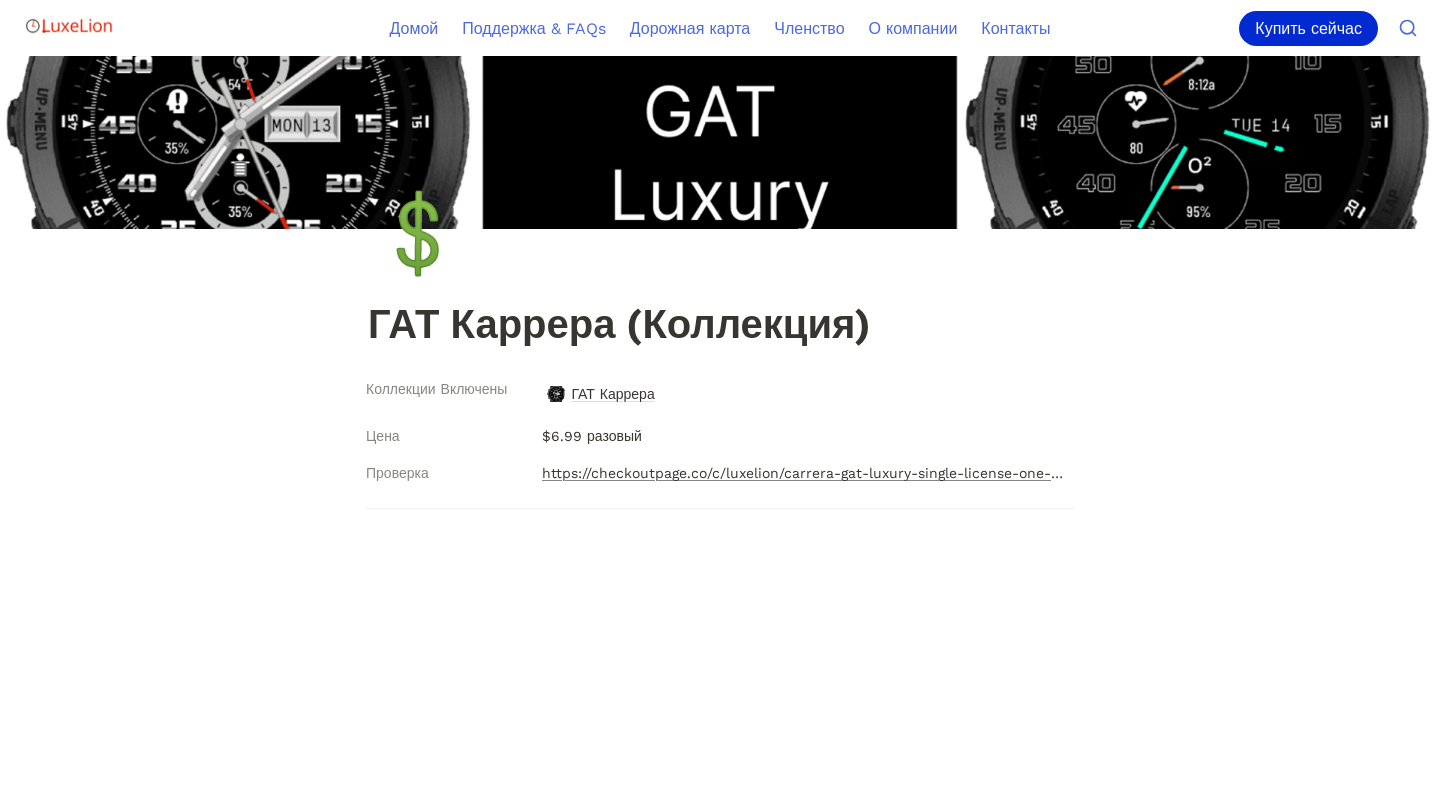 click on "https://checkoutpage.co/c/luxelion/carrera-gat-luxury-single-license-one-time-fee" at bounding box center (804, 473) 